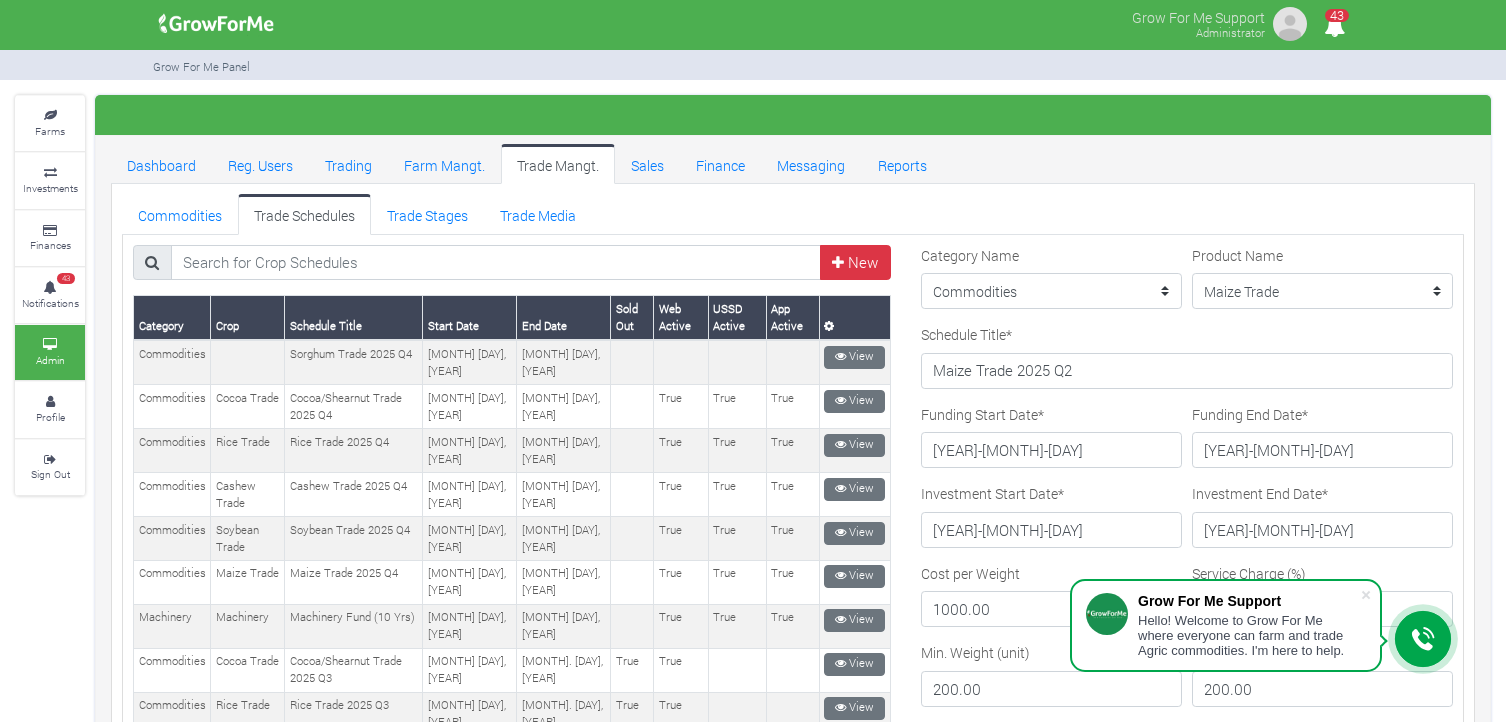 scroll, scrollTop: 0, scrollLeft: 0, axis: both 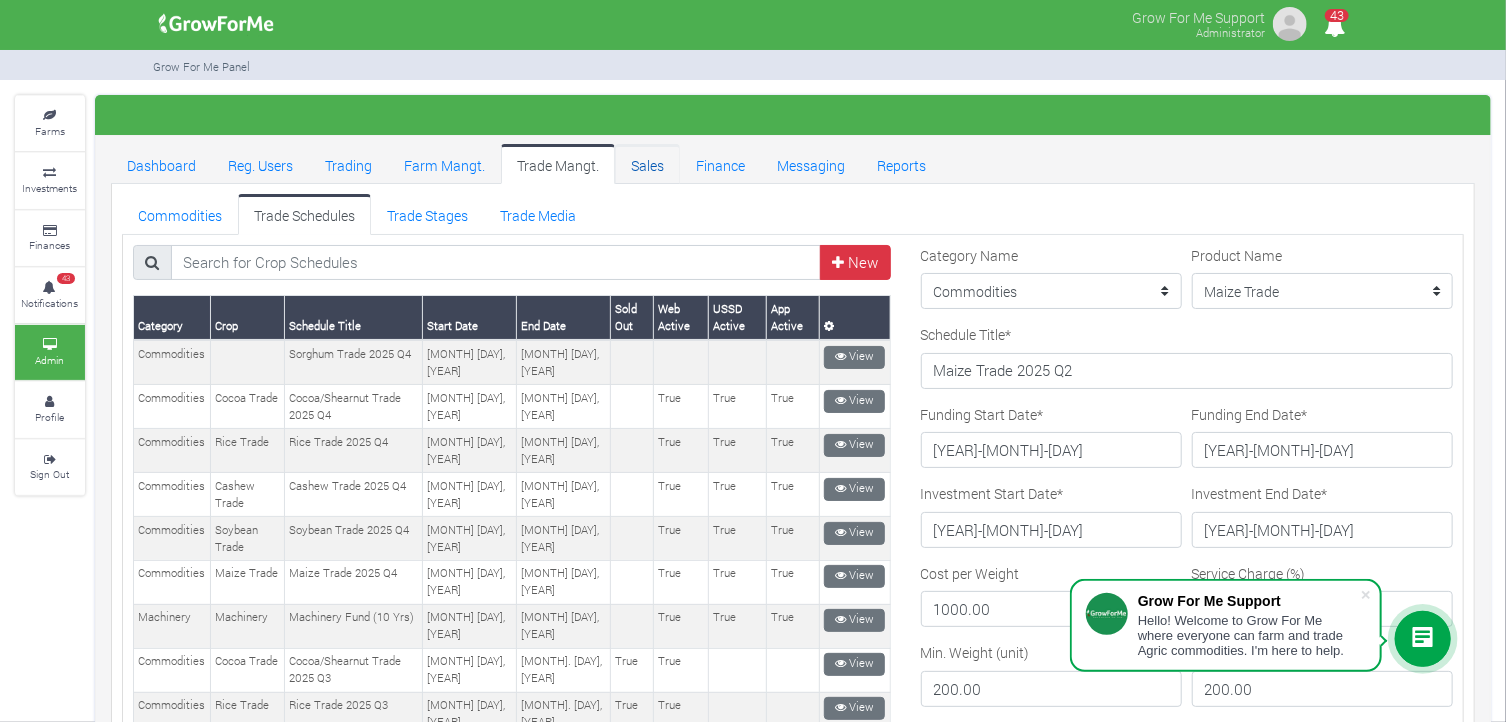 click on "Sales" at bounding box center [647, 164] 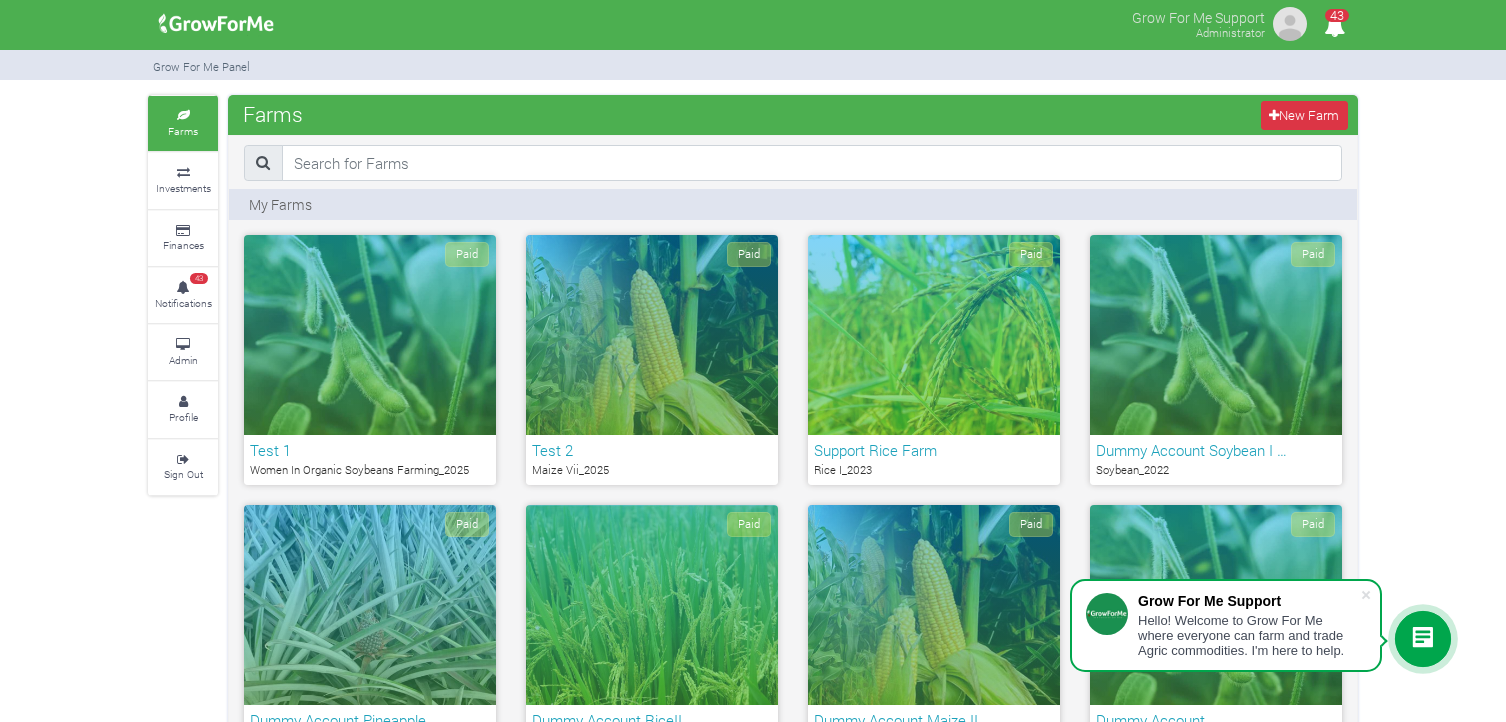 scroll, scrollTop: 0, scrollLeft: 0, axis: both 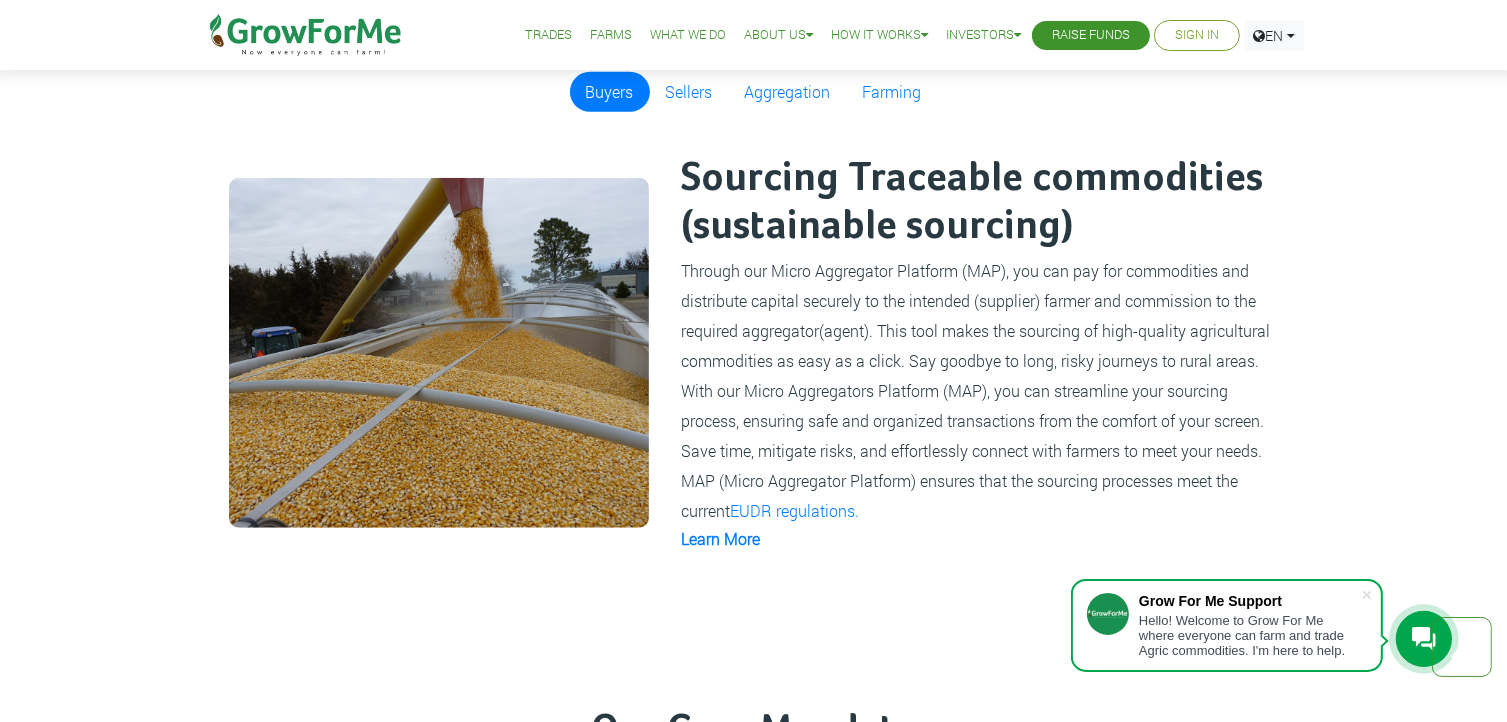 click on "Trades" at bounding box center (548, 35) 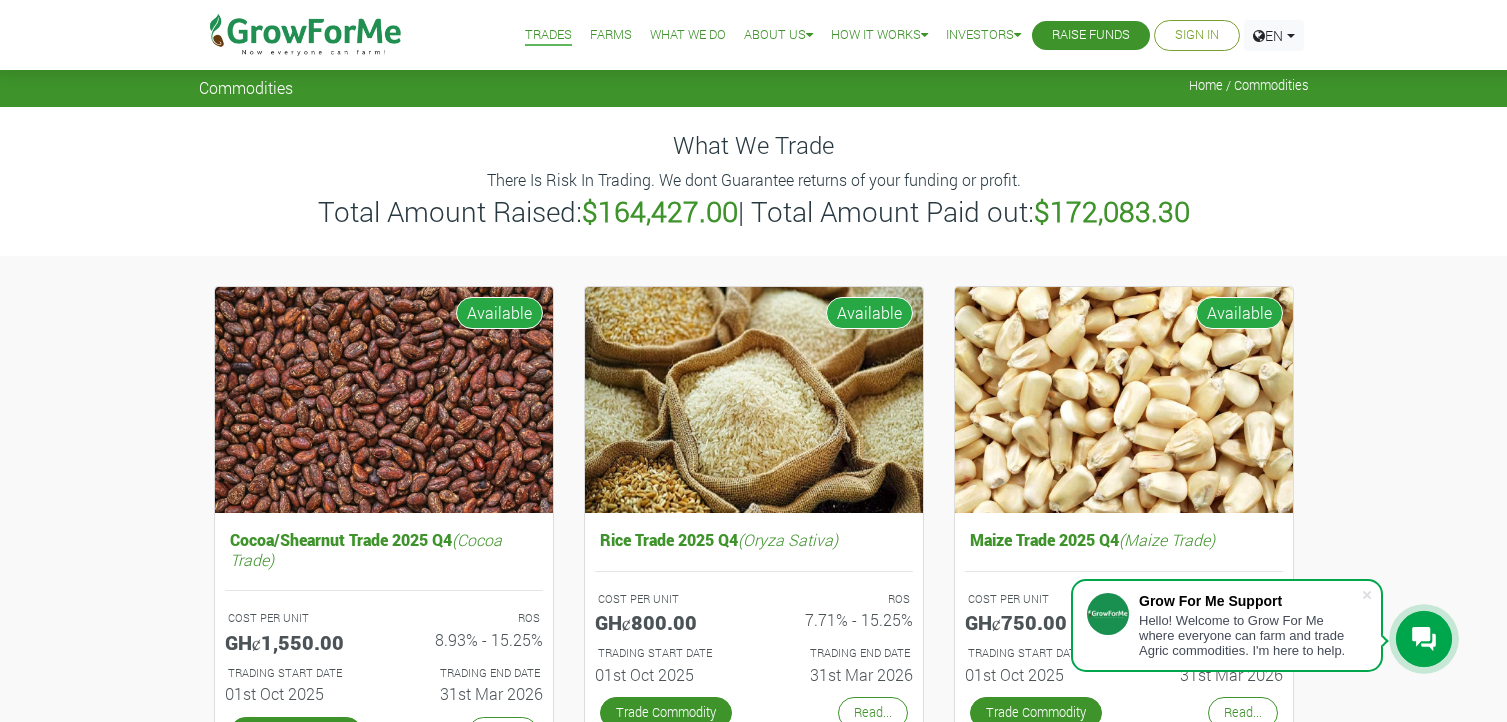 scroll, scrollTop: 751, scrollLeft: 0, axis: vertical 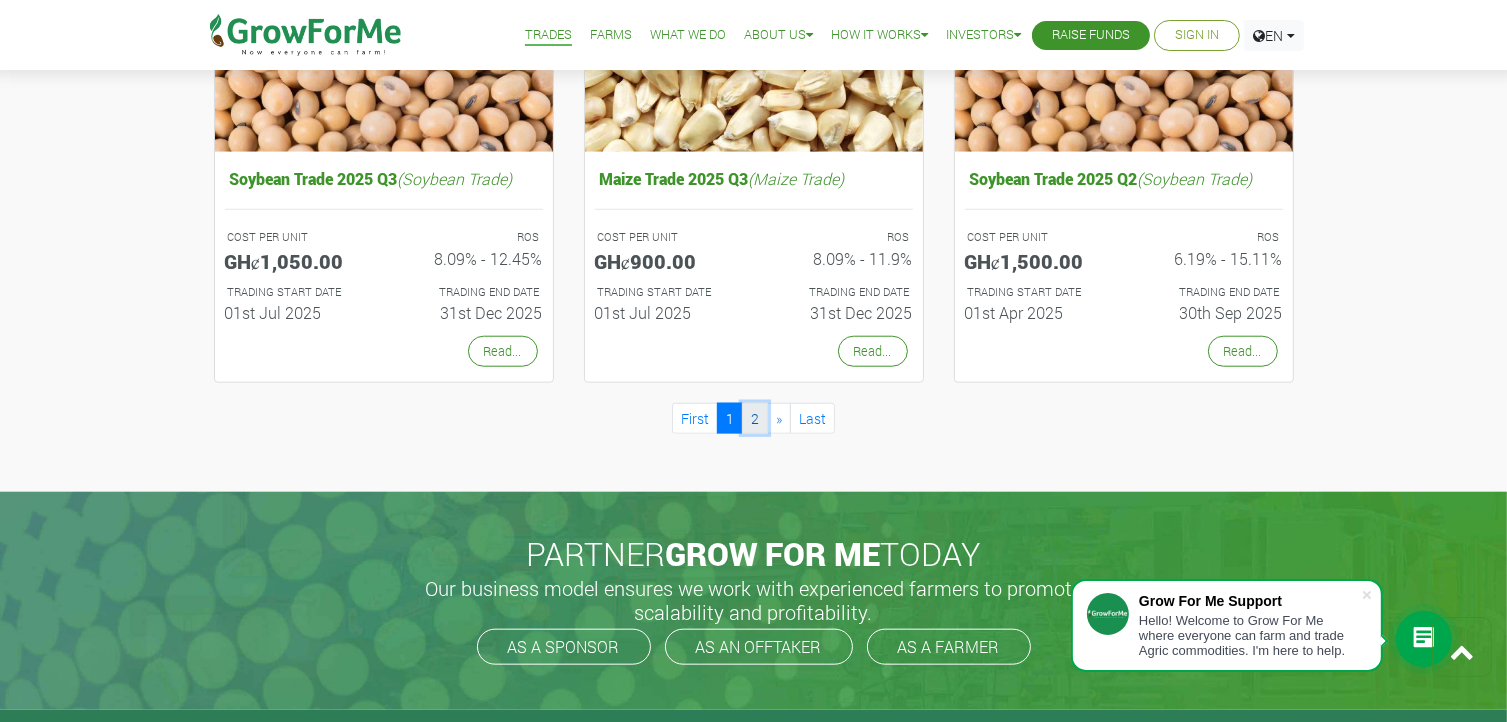 click on "2" at bounding box center (755, 418) 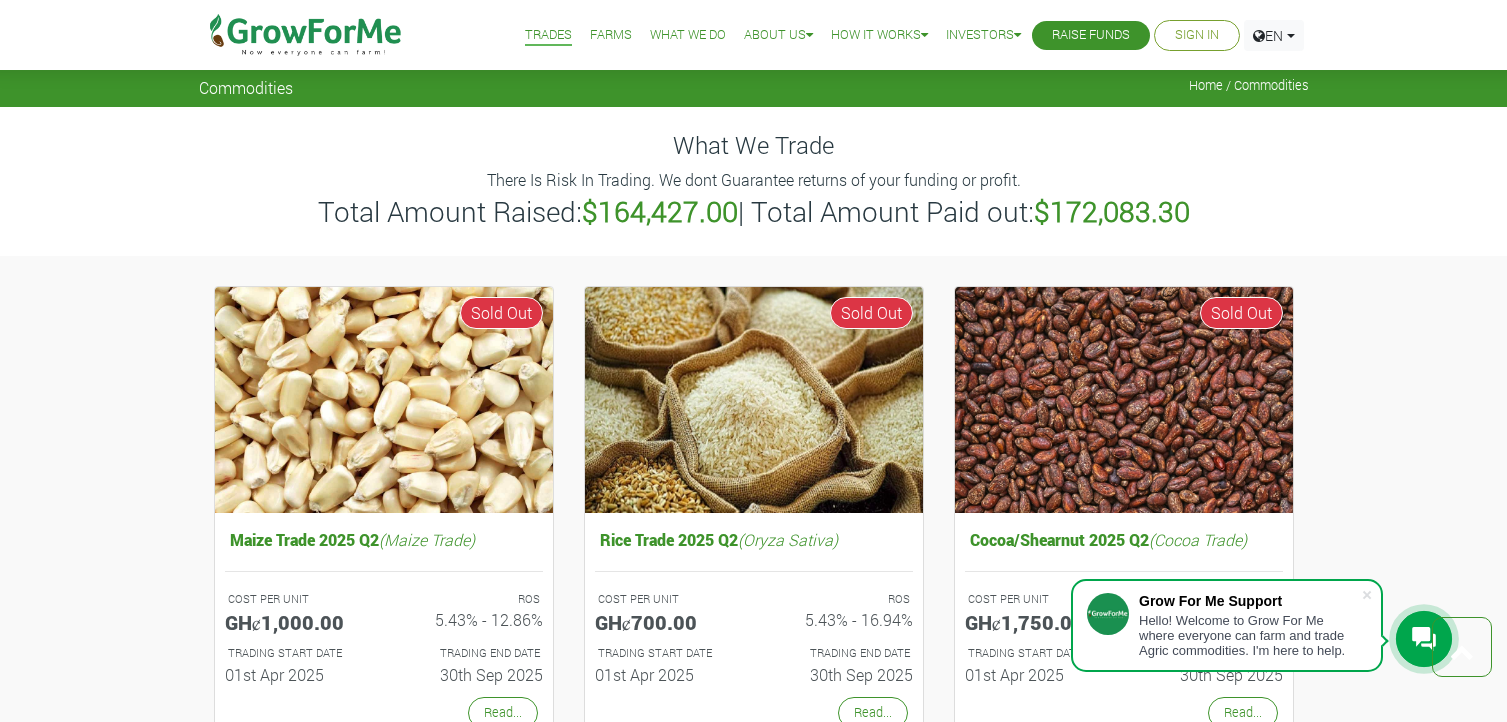 scroll, scrollTop: 1306, scrollLeft: 0, axis: vertical 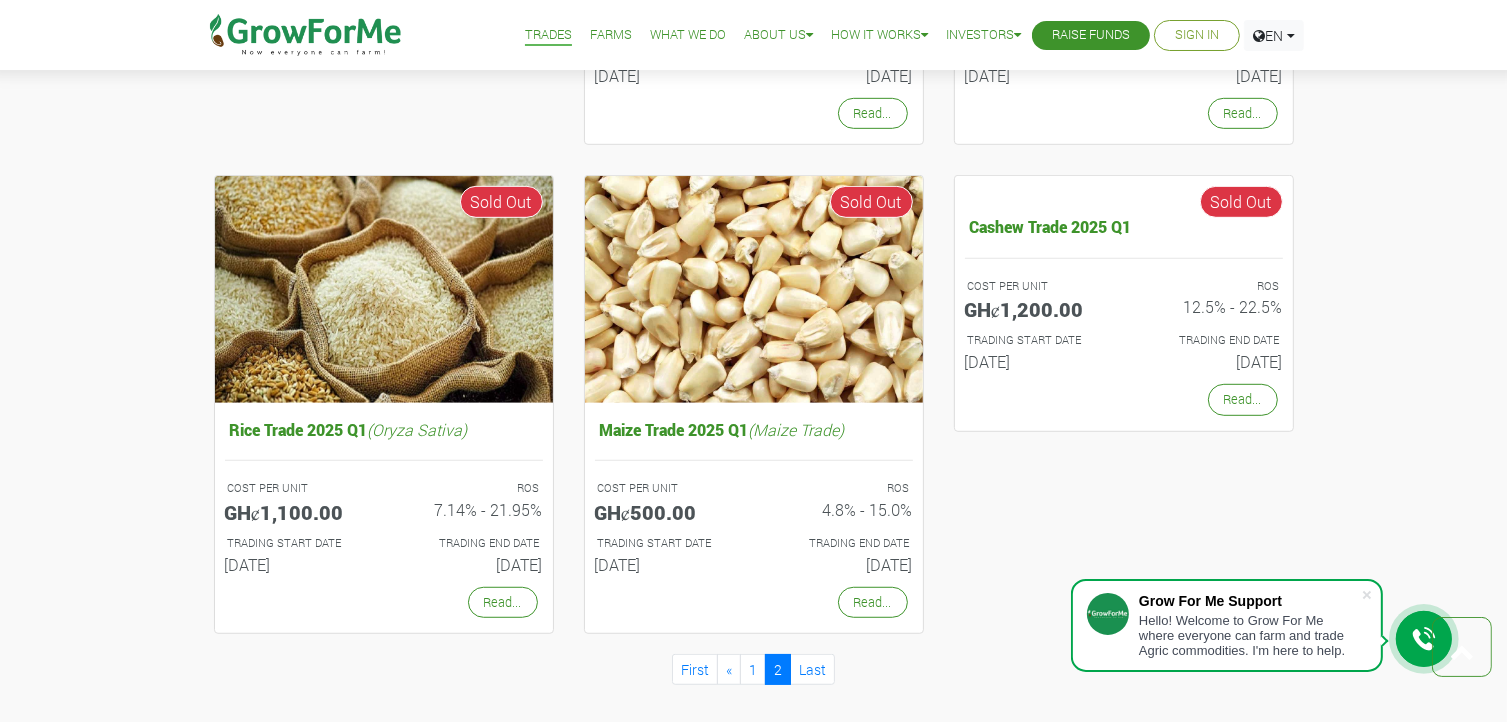 click on "Cashew Trade 2025 Q1
COST PER UNIT
GHȼ1,200.00
ROS
12.5% - 22.5%
TRADING START DATE
01st Jan 2025 TRADING END DATE 30th Jun 2025" at bounding box center (1124, 409) 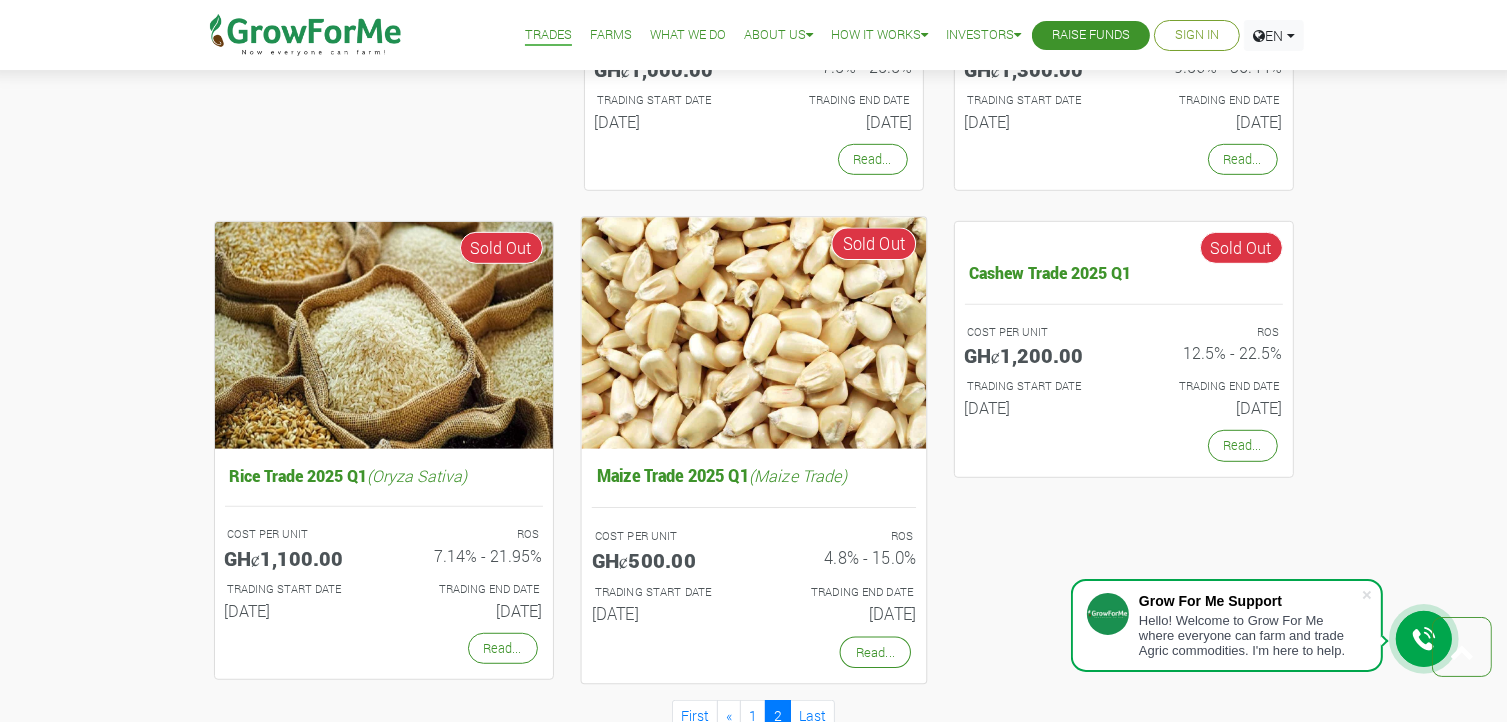 scroll, scrollTop: 1094, scrollLeft: 0, axis: vertical 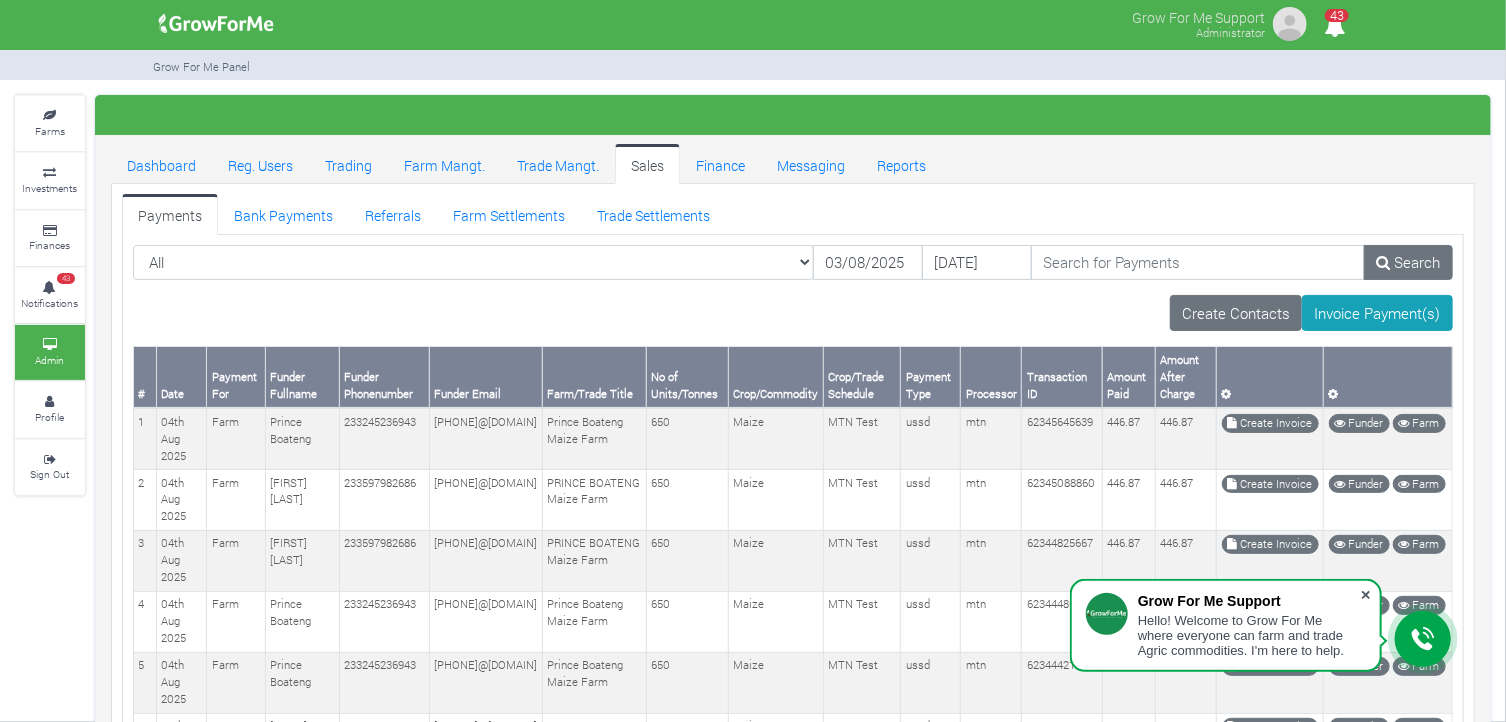 click at bounding box center [1366, 595] 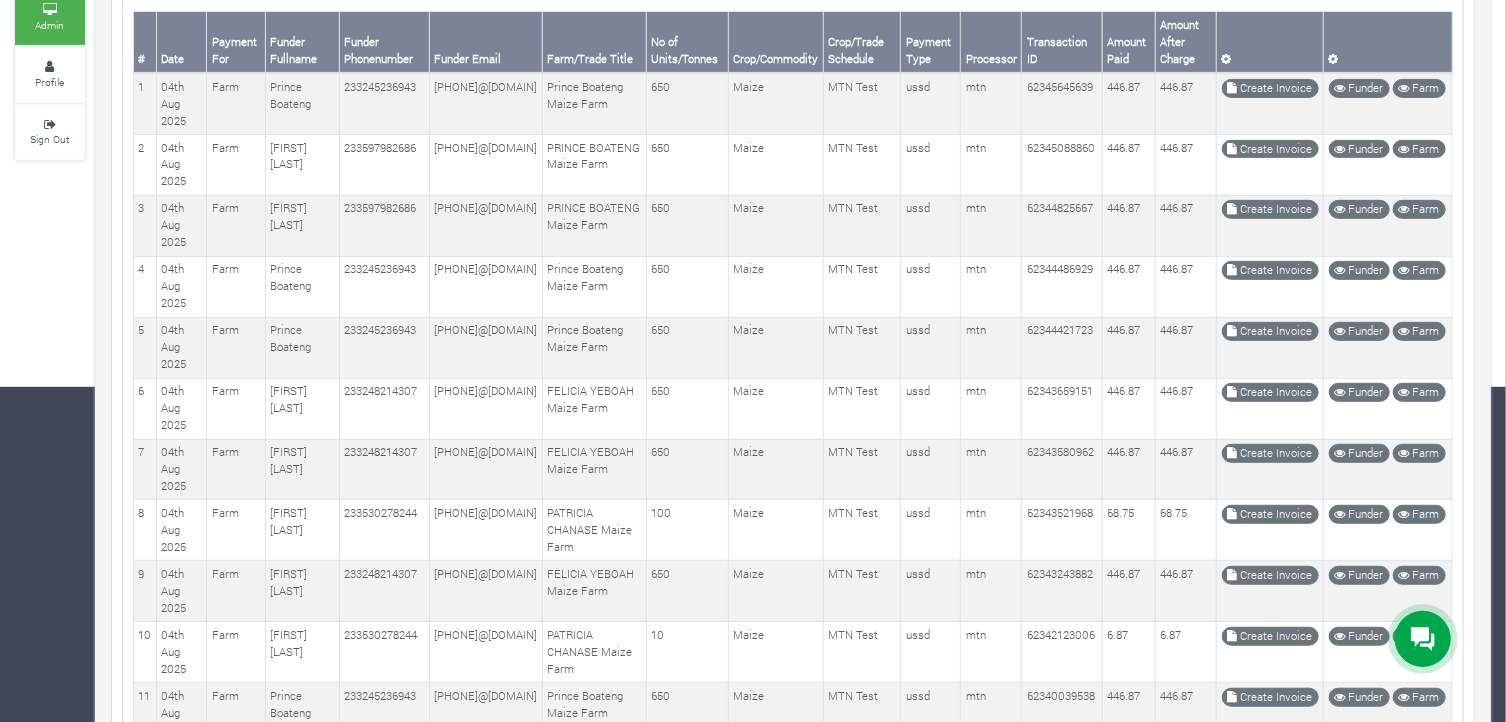 scroll, scrollTop: 0, scrollLeft: 0, axis: both 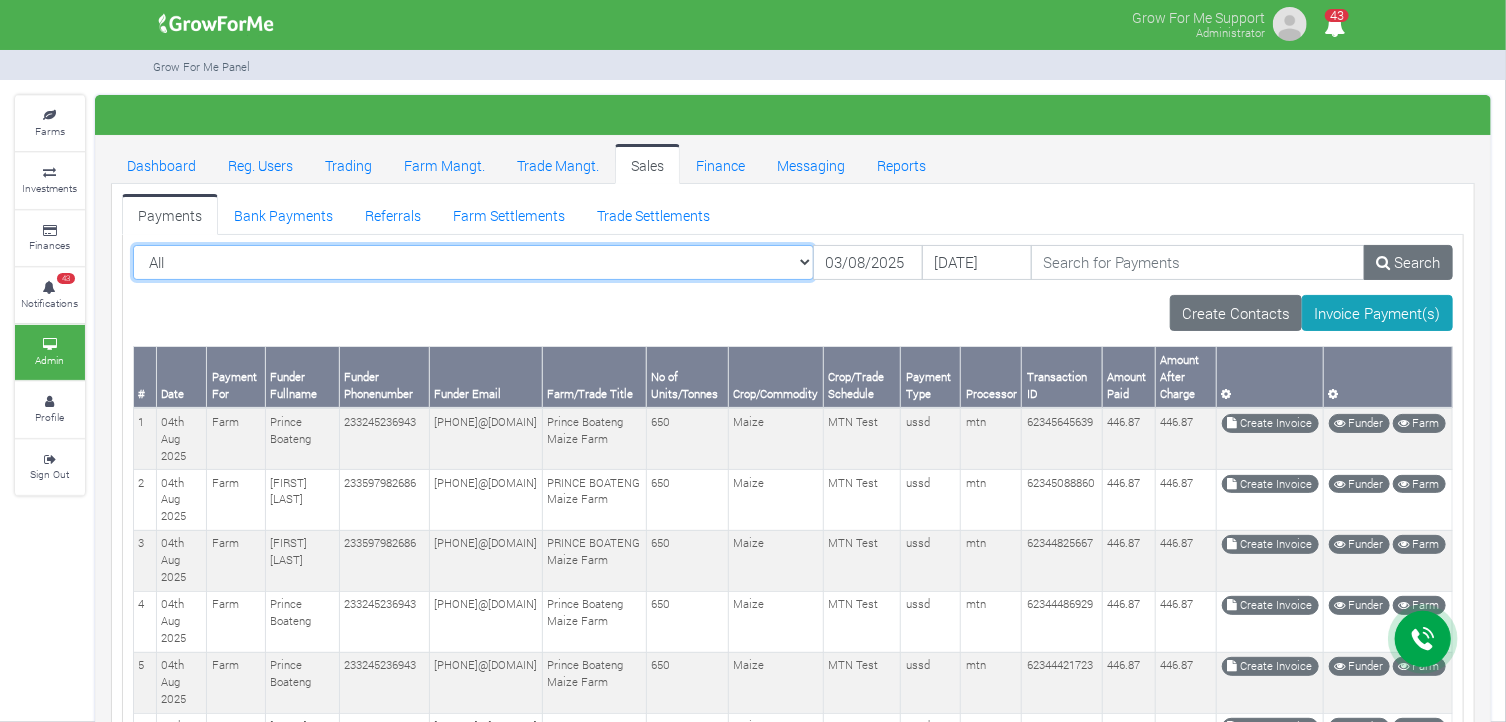 click on "All
All
Farm | Cabbage I_2021 - (Cabbage)
Farm | Cassava_2024 - (Cassava _2024)
Farm | Cassava I_2025 - (Cassava I_2025)" at bounding box center [473, 263] 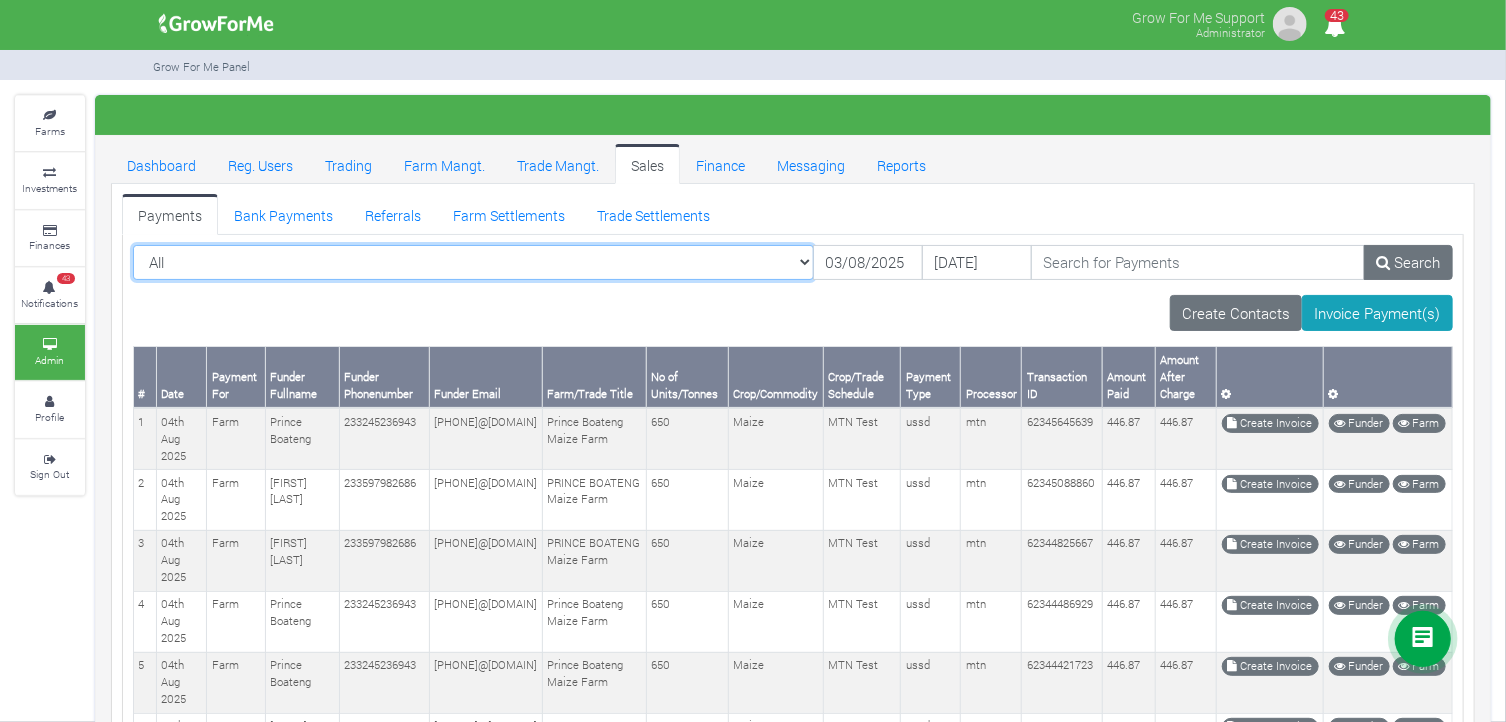 select on "?paymentfor=trade&schedule=26" 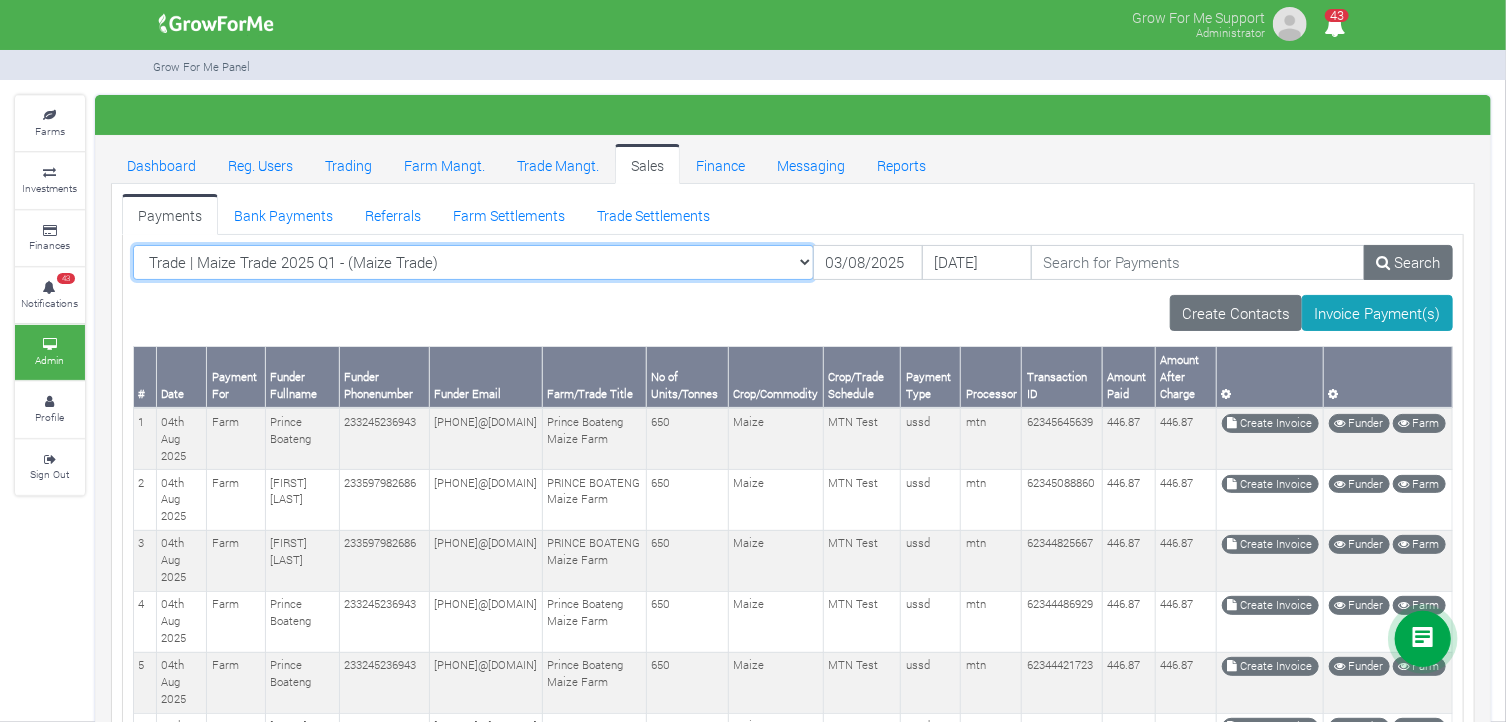 click on "All
All
Farm | Cabbage I_2021 - (Cabbage)
Farm | Cassava_2024 - (Cassava _2024)
Farm | Cassava I_2025 - (Cassava I_2025)" at bounding box center (473, 263) 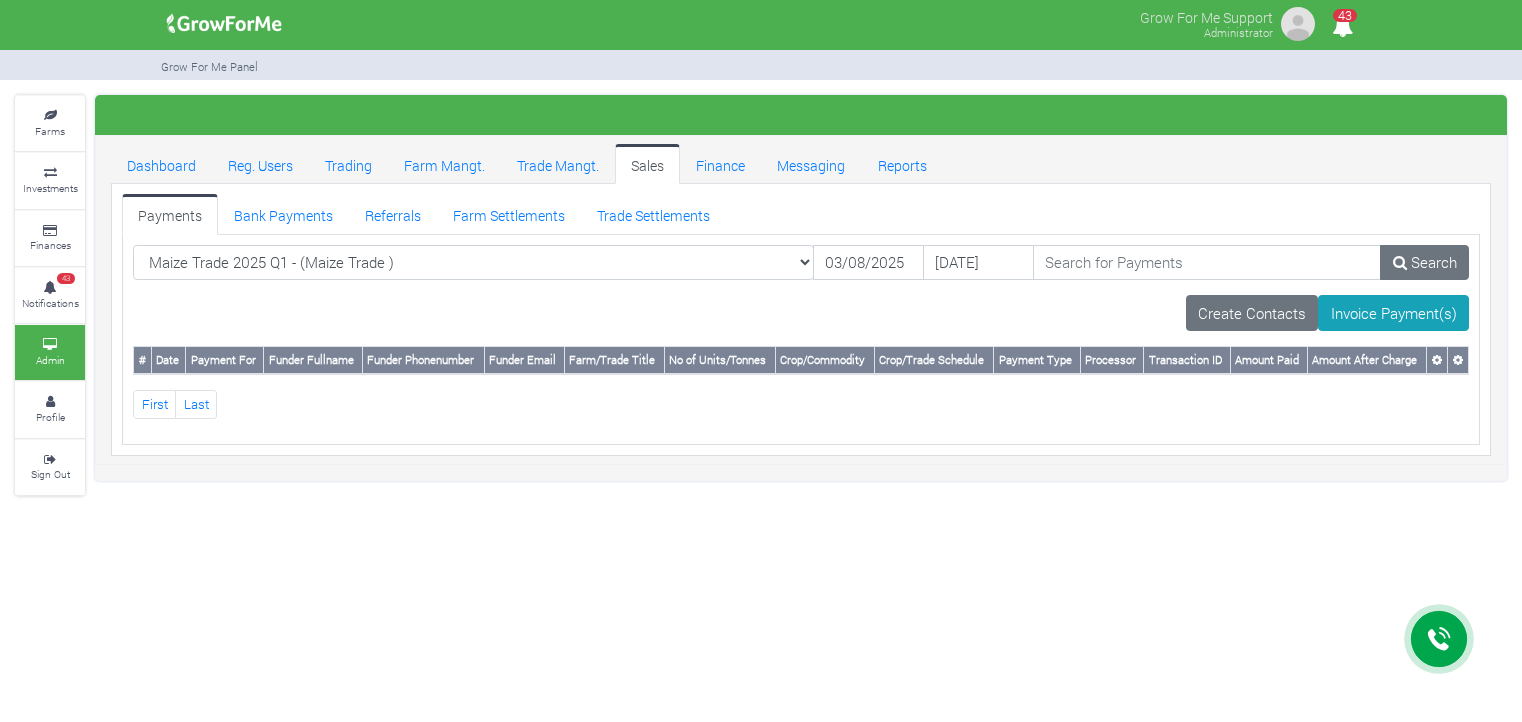 scroll, scrollTop: 0, scrollLeft: 0, axis: both 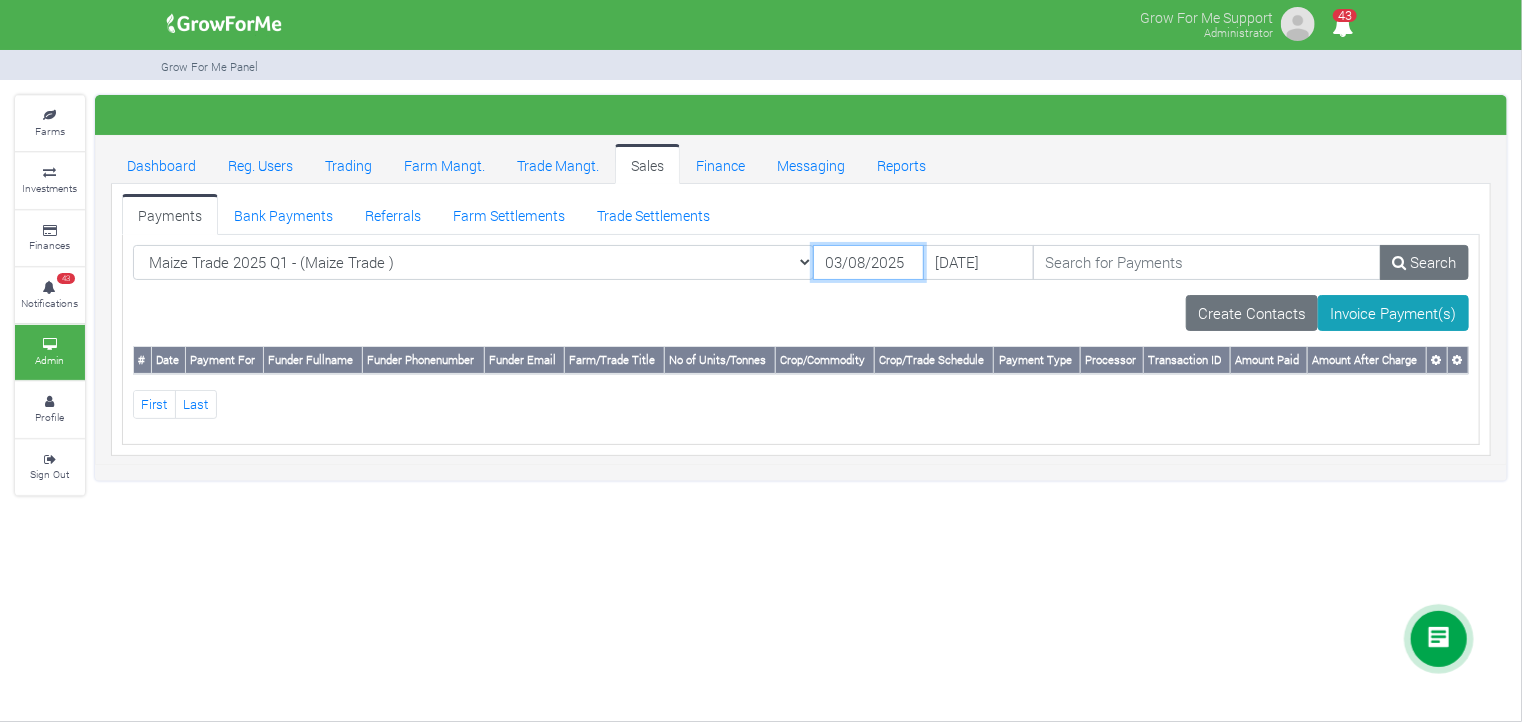 click on "03/08/2025" at bounding box center [868, 263] 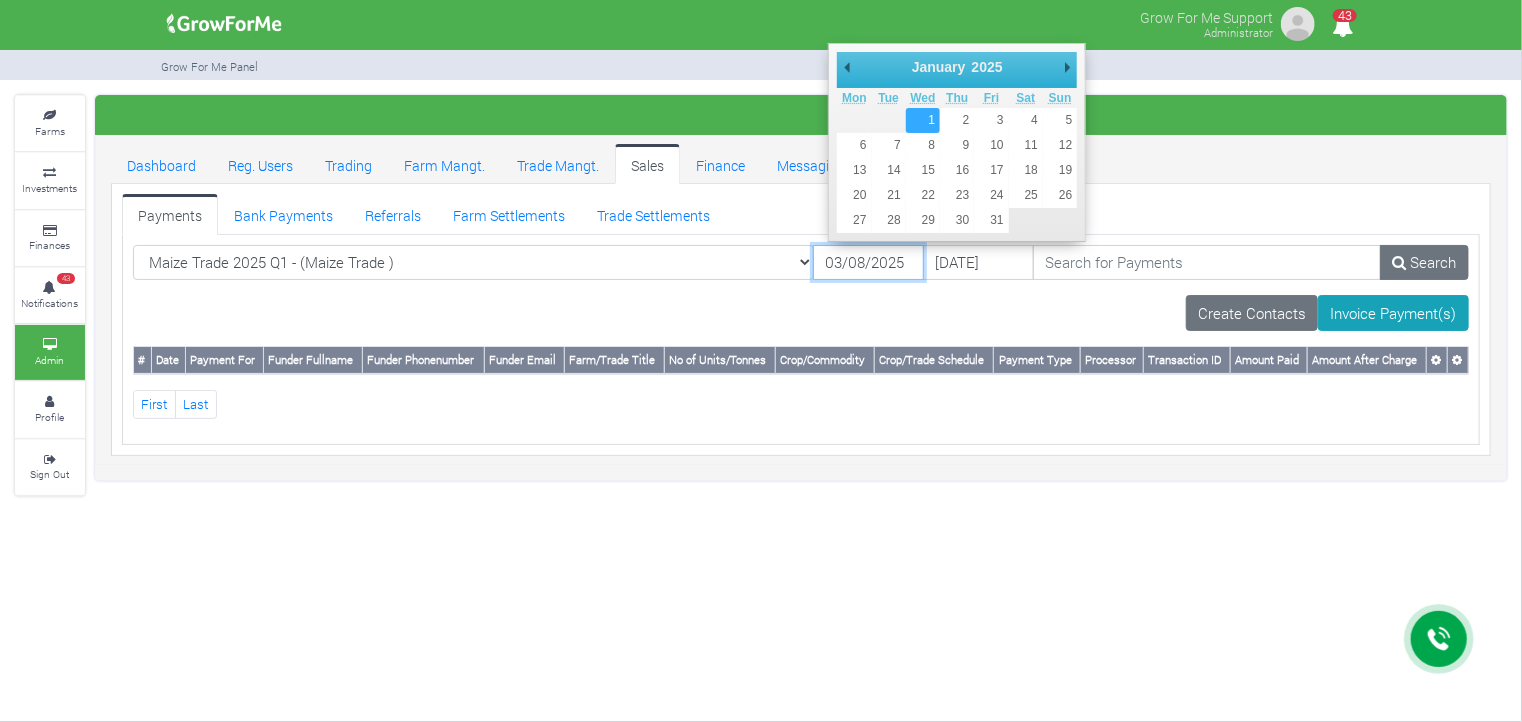 type on "[DATE]" 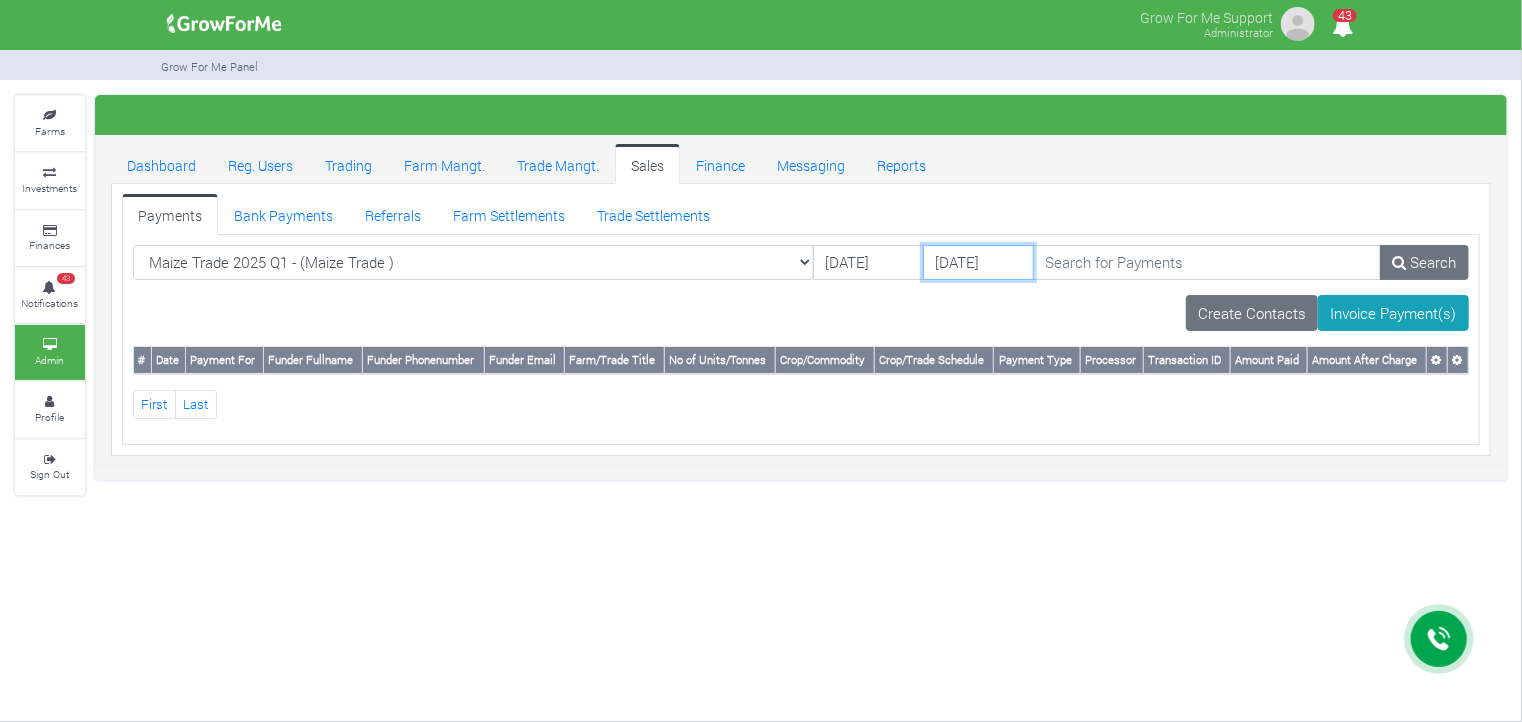 click on "[DATE]" at bounding box center [978, 263] 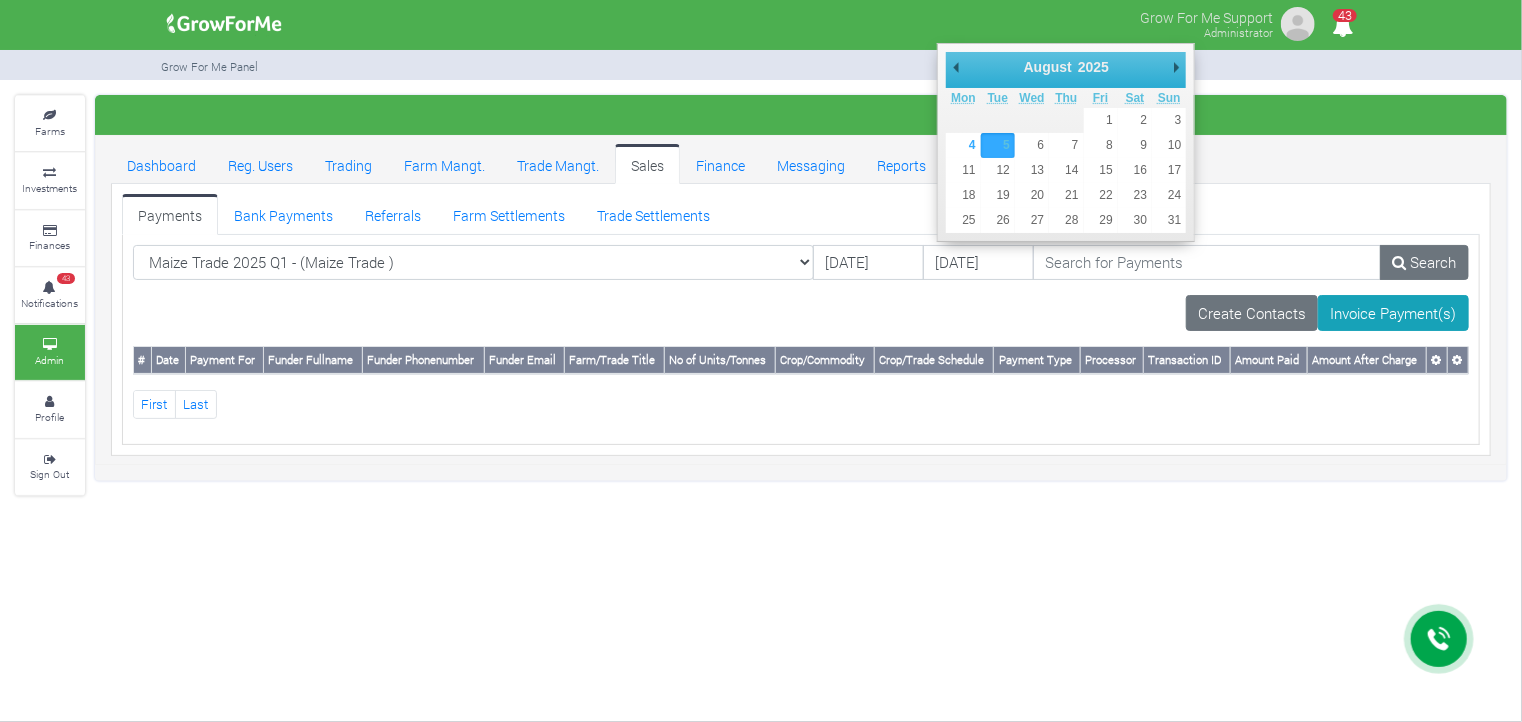 drag, startPoint x: 741, startPoint y: 318, endPoint x: 759, endPoint y: 314, distance: 18.439089 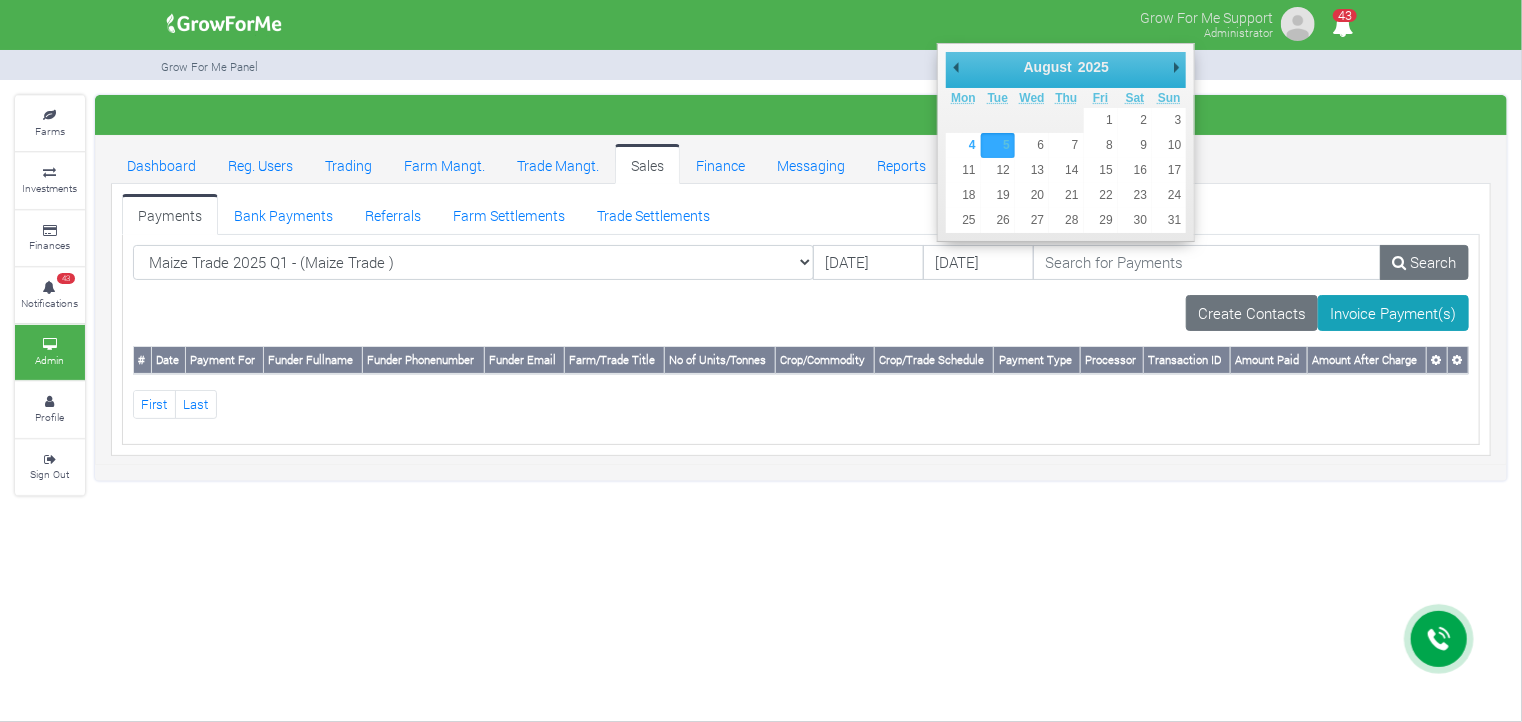 click on "Create Contacts
Invoice Payment(s)" at bounding box center [801, 313] 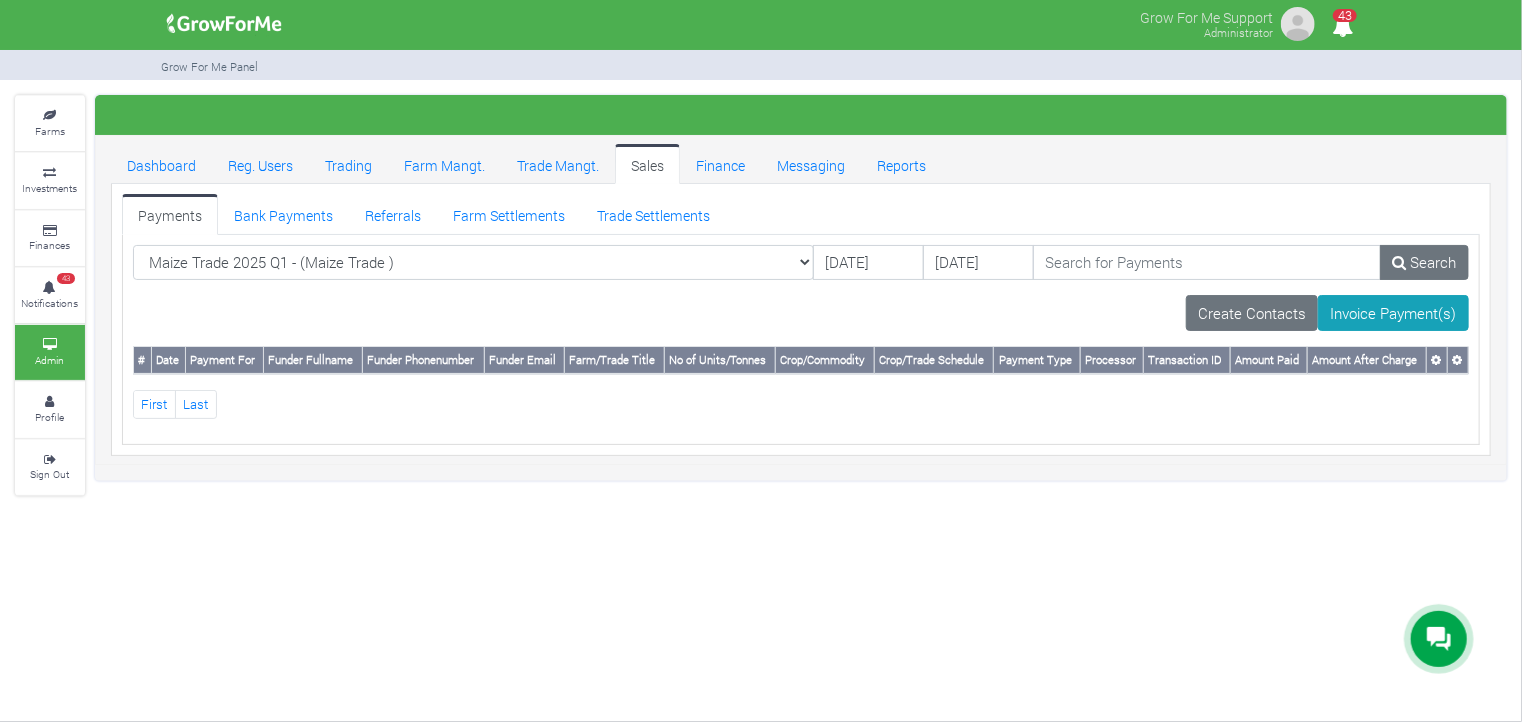 click on "Create Contacts
Invoice Payment(s)" at bounding box center (801, 313) 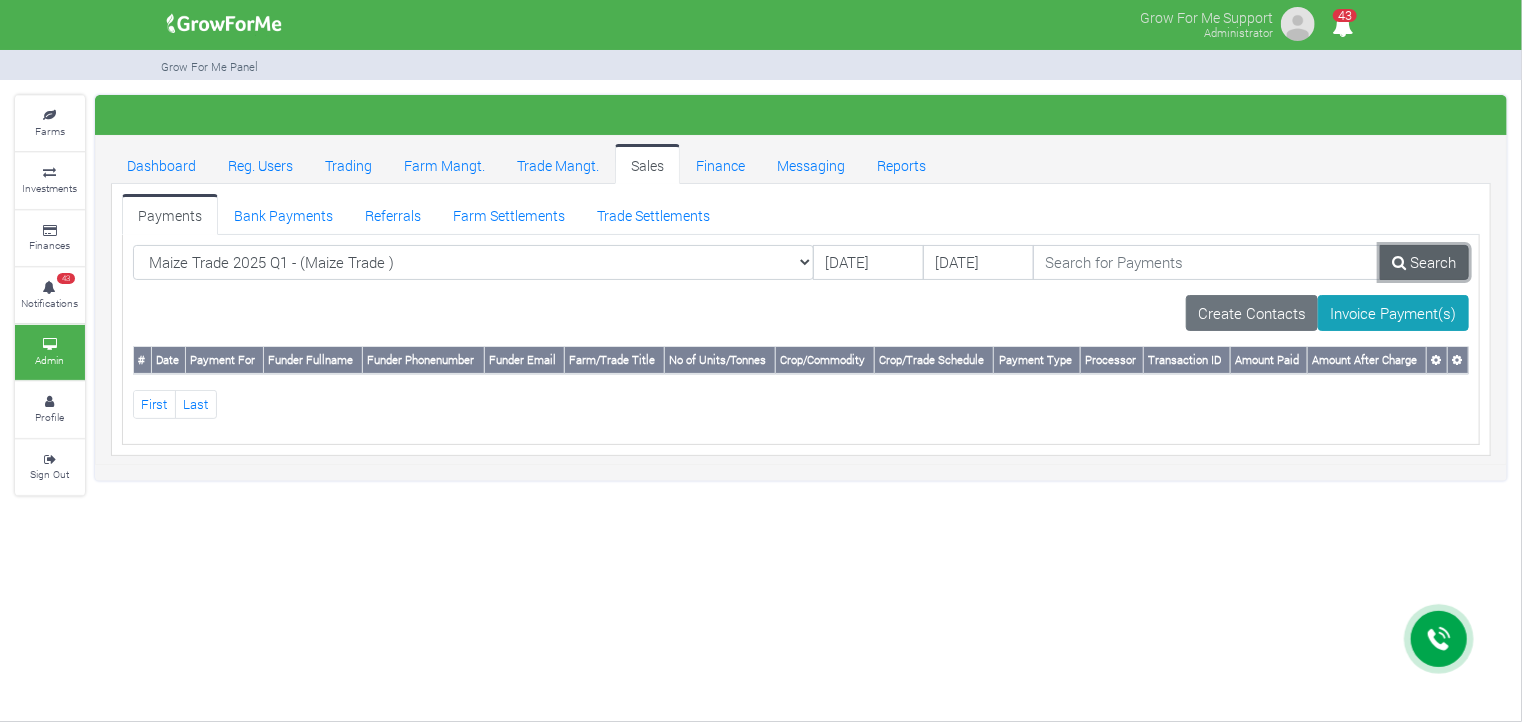 click on "Search" at bounding box center [1424, 263] 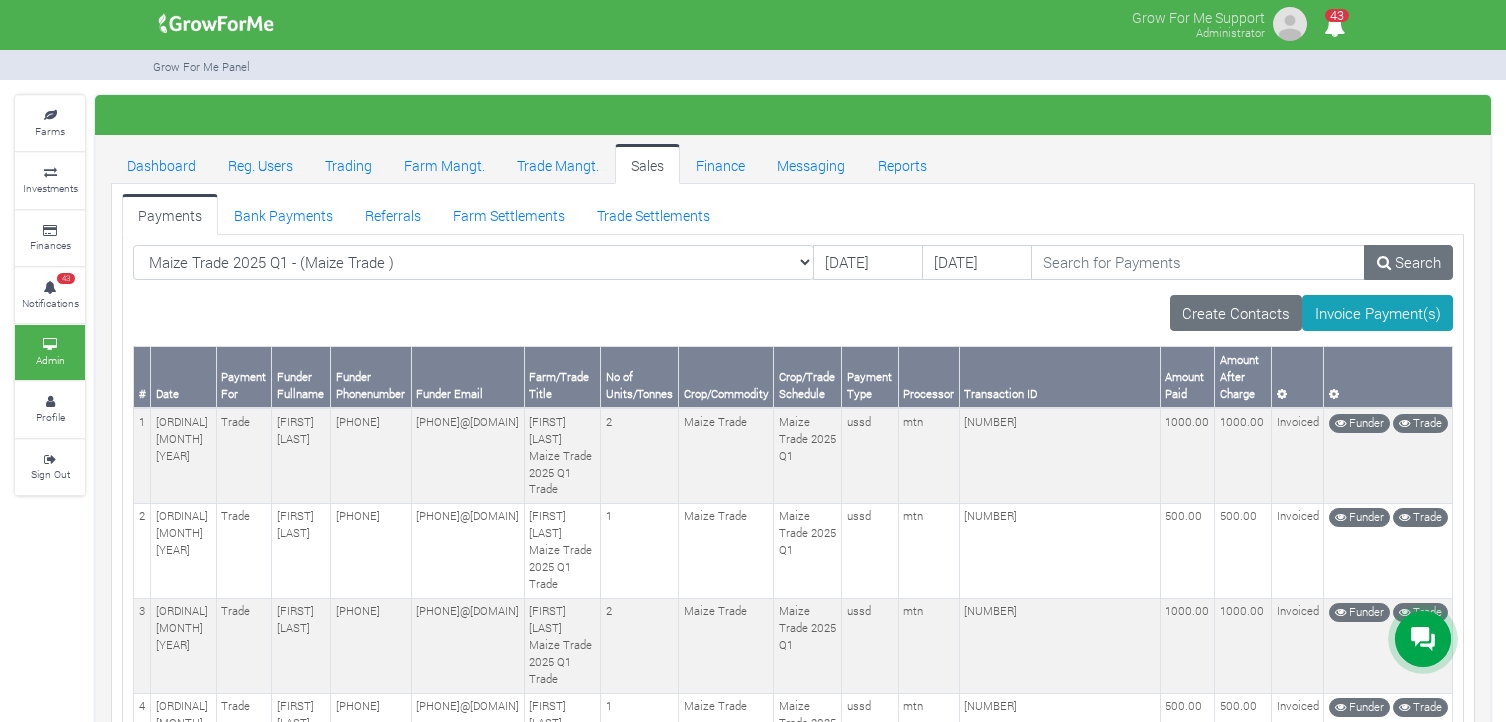 scroll, scrollTop: 488, scrollLeft: 0, axis: vertical 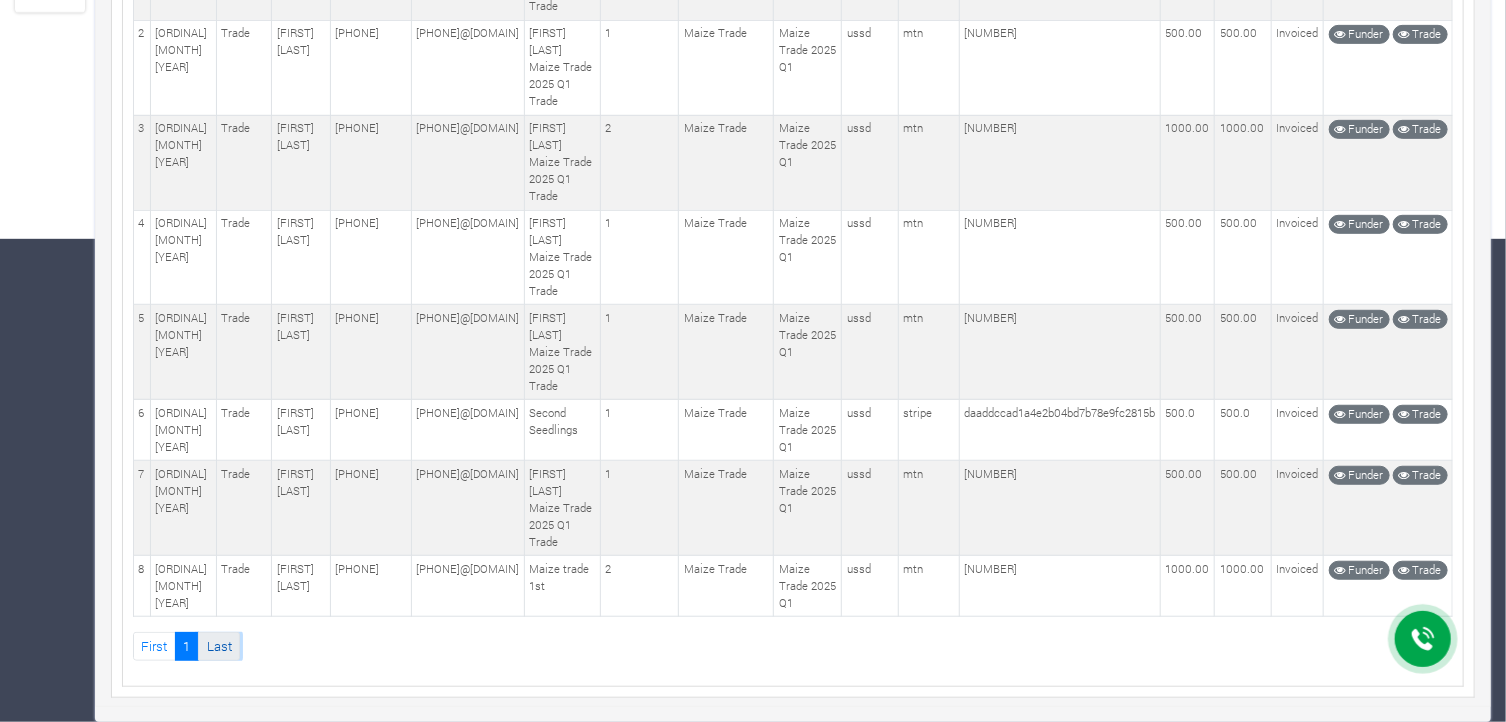 click on "Last" at bounding box center (219, 646) 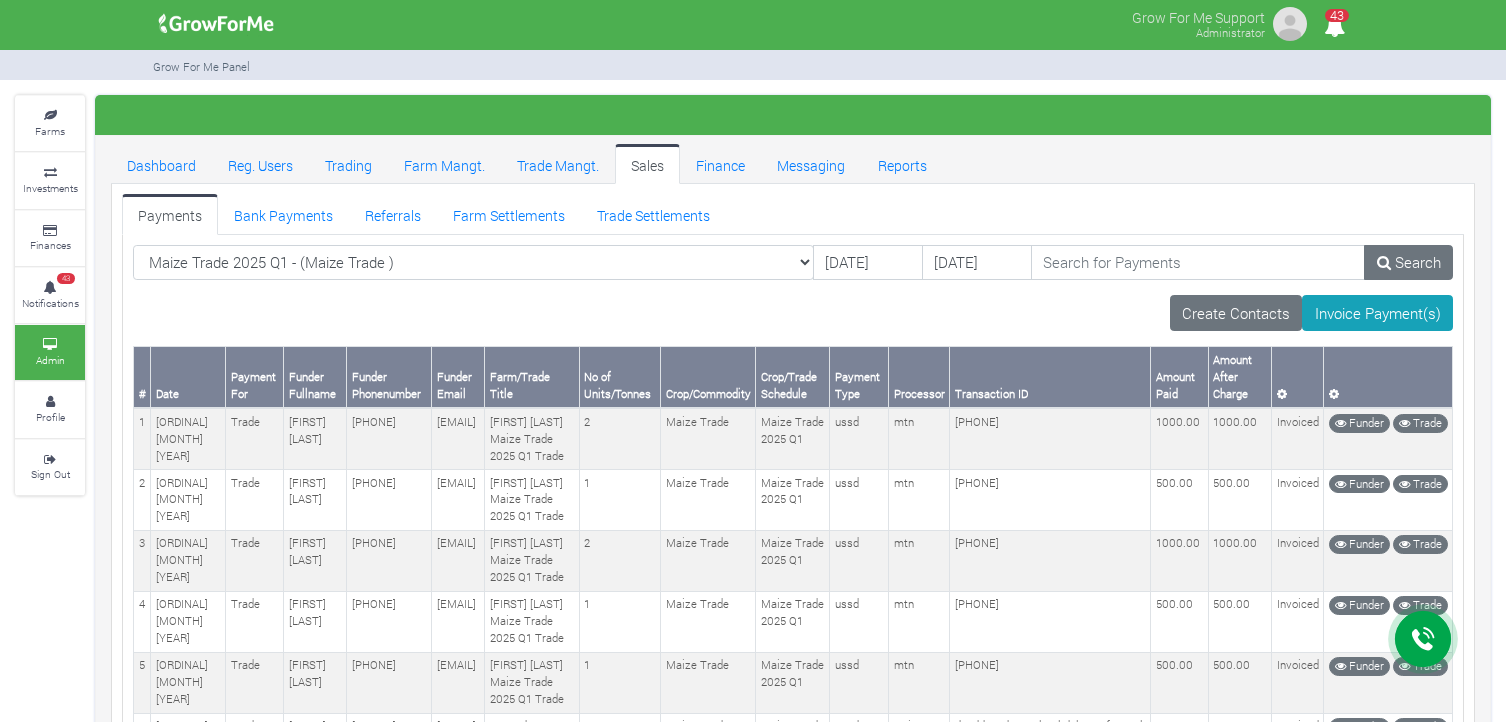 scroll, scrollTop: 488, scrollLeft: 0, axis: vertical 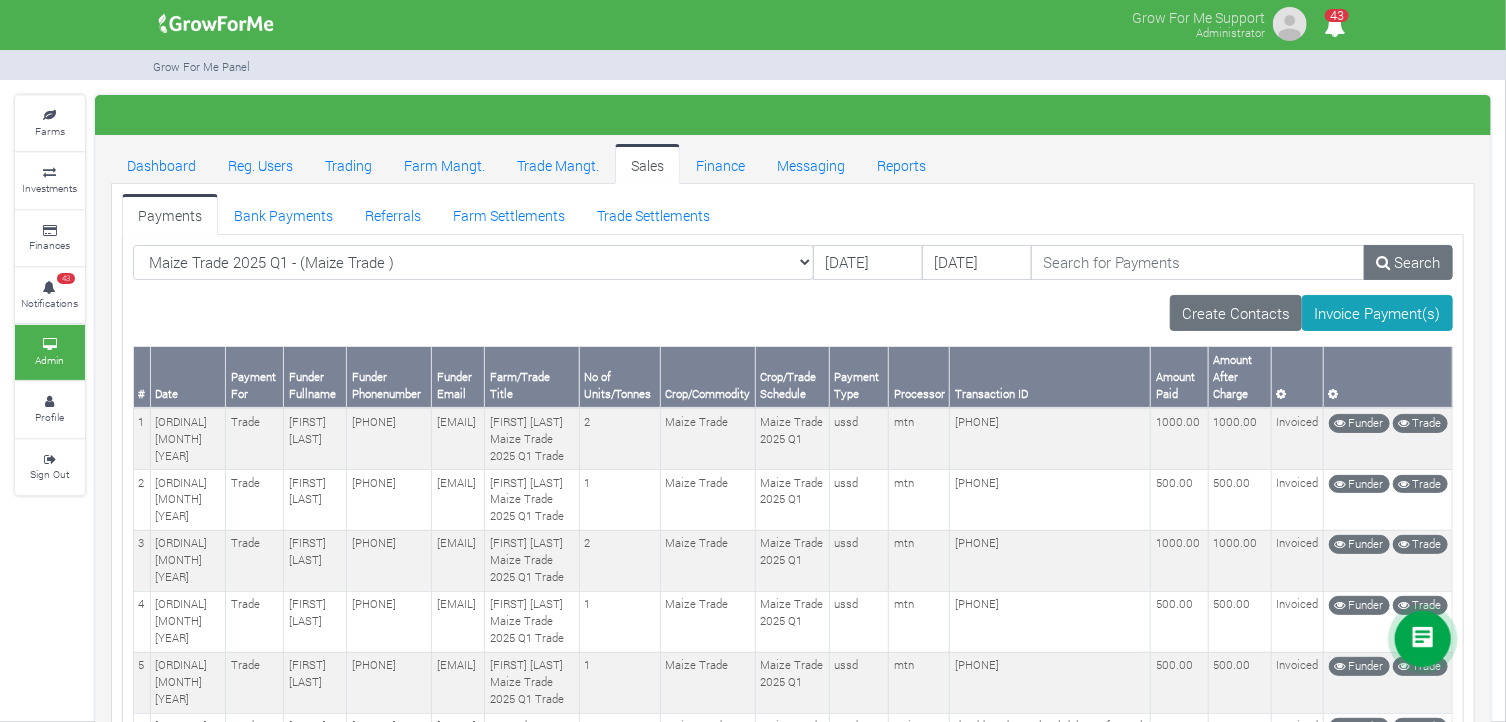 click on "Create Contacts
Invoice Payment(s)" at bounding box center (793, 313) 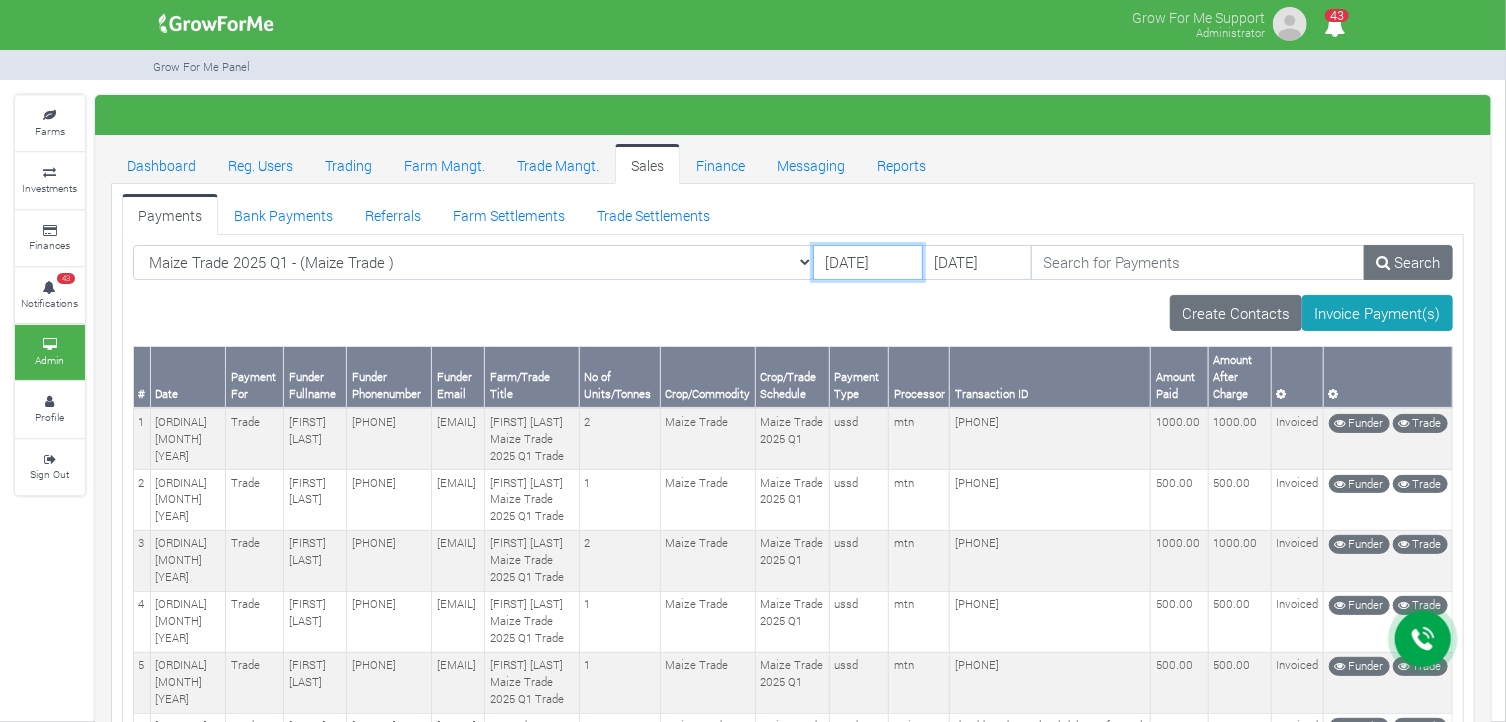 click on "01/01/2025" at bounding box center (868, 263) 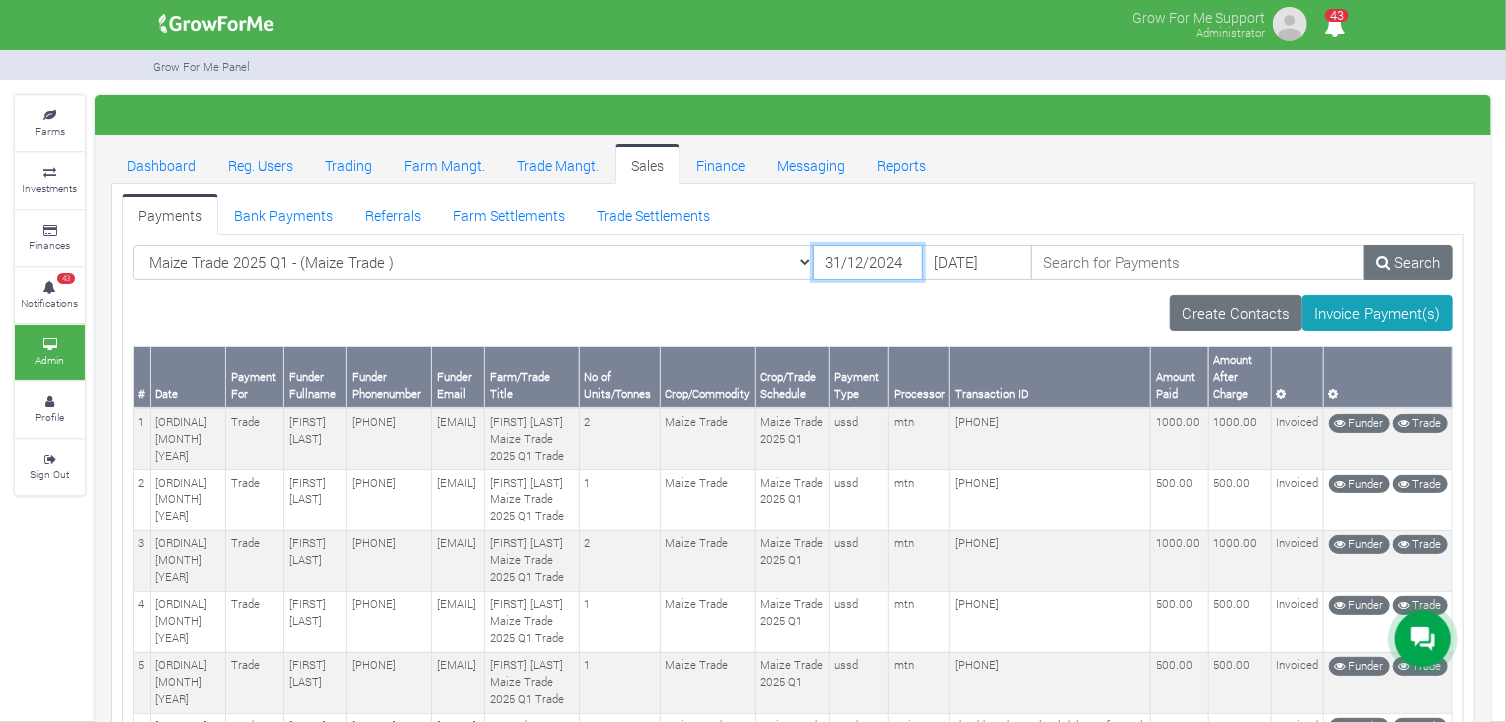 click on "31/12/2024" at bounding box center (868, 263) 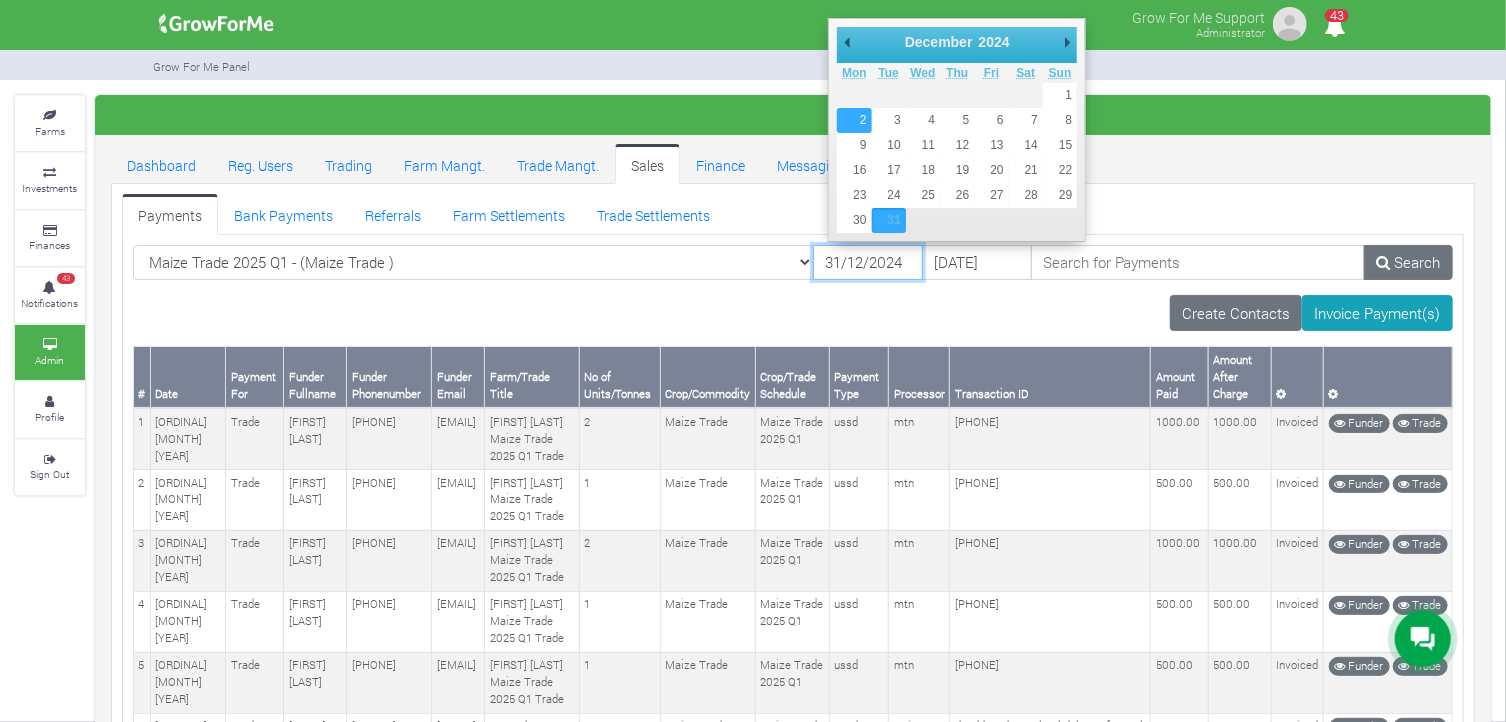 type on "02/12/2024" 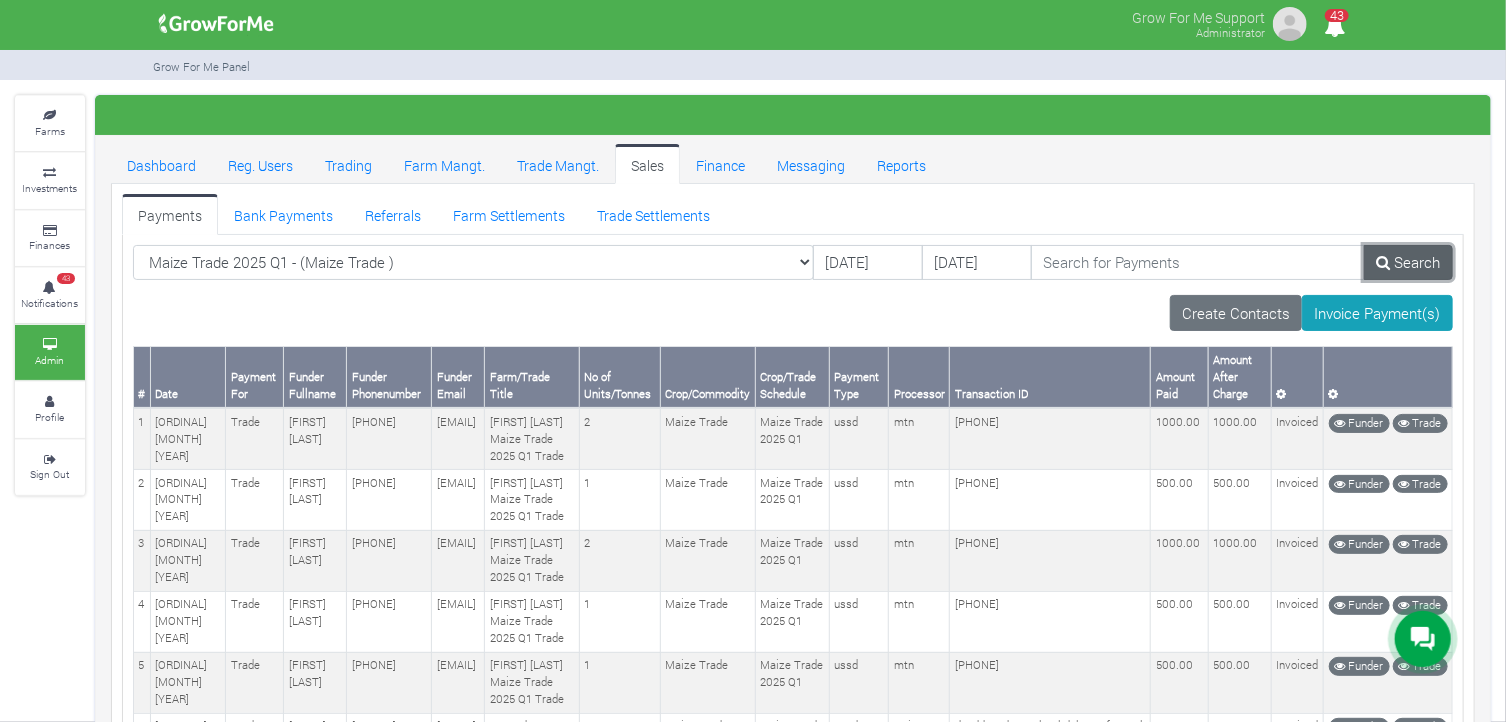 click on "Search" at bounding box center [1408, 263] 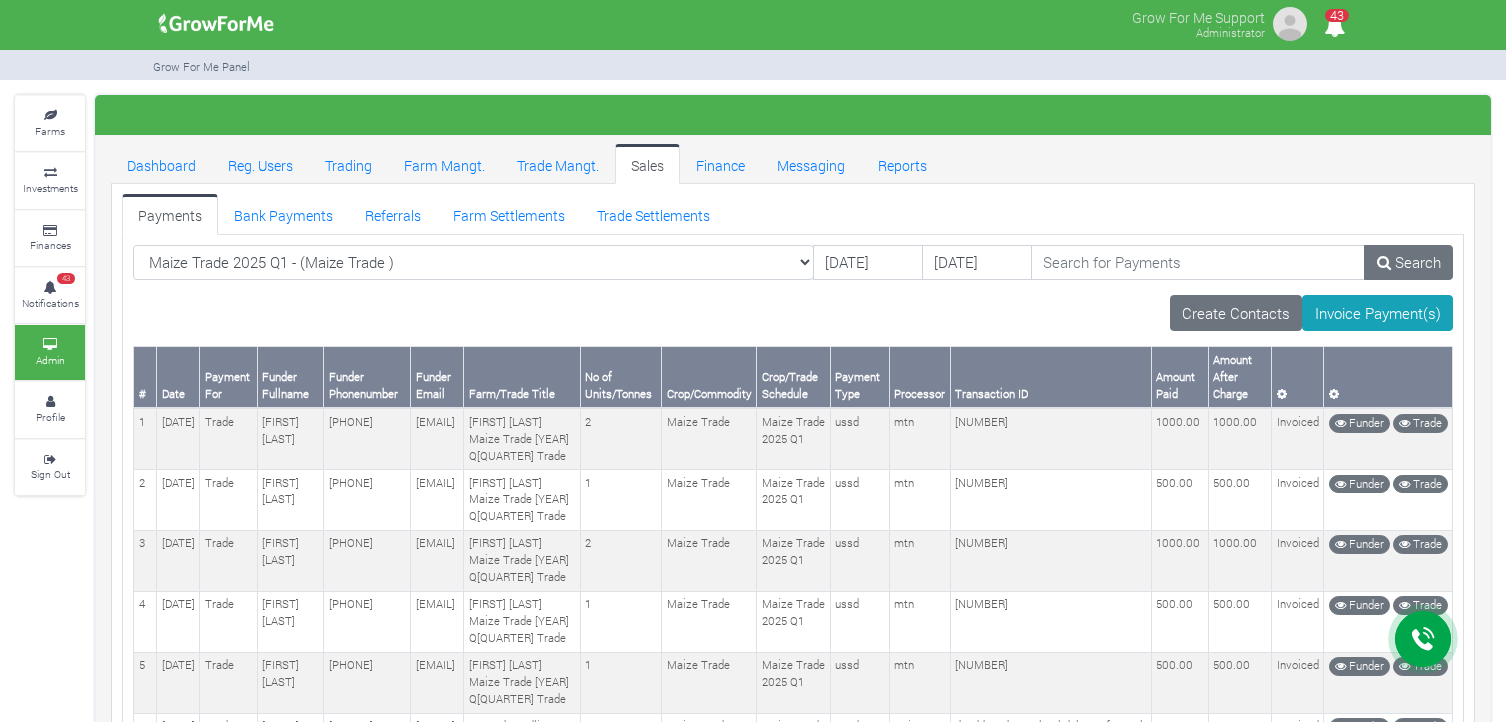 scroll, scrollTop: 0, scrollLeft: 0, axis: both 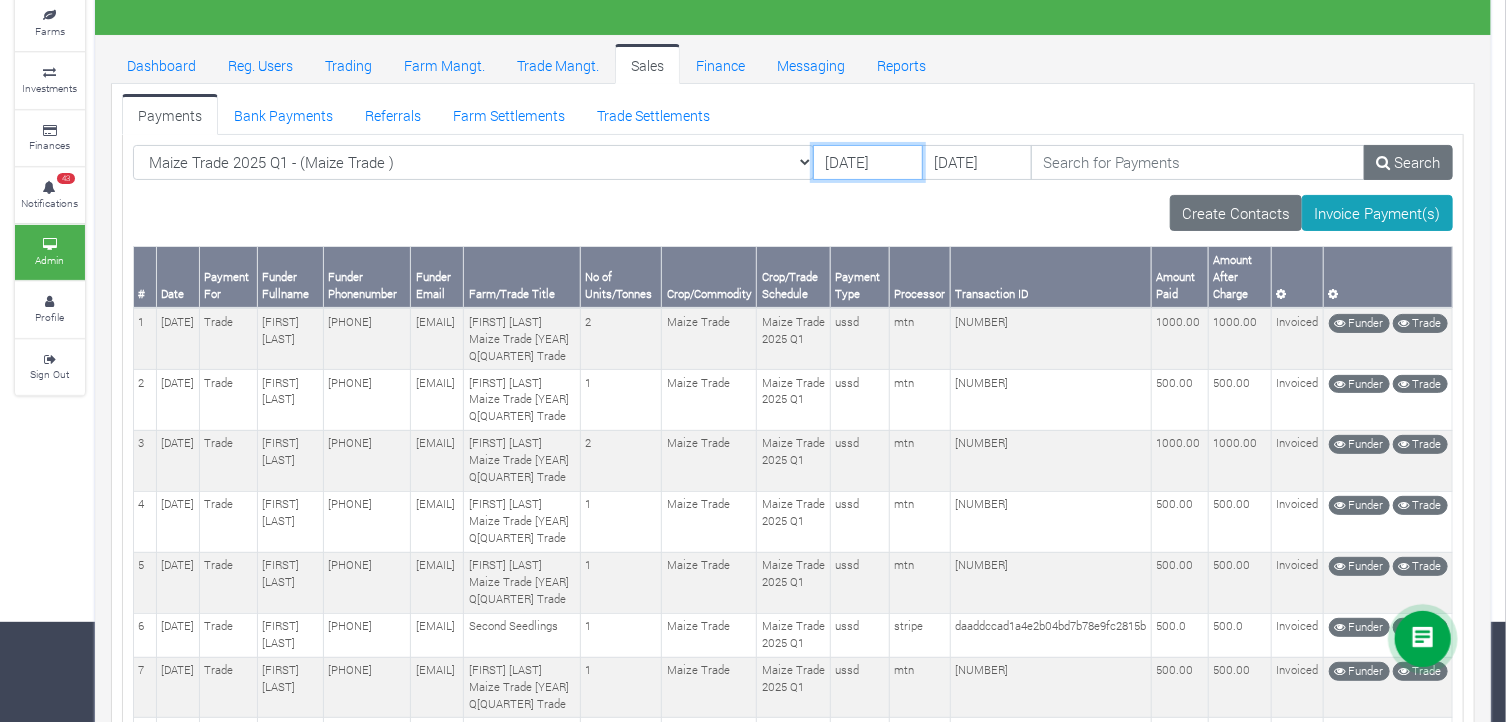 click on "02/12/2024" at bounding box center (868, 163) 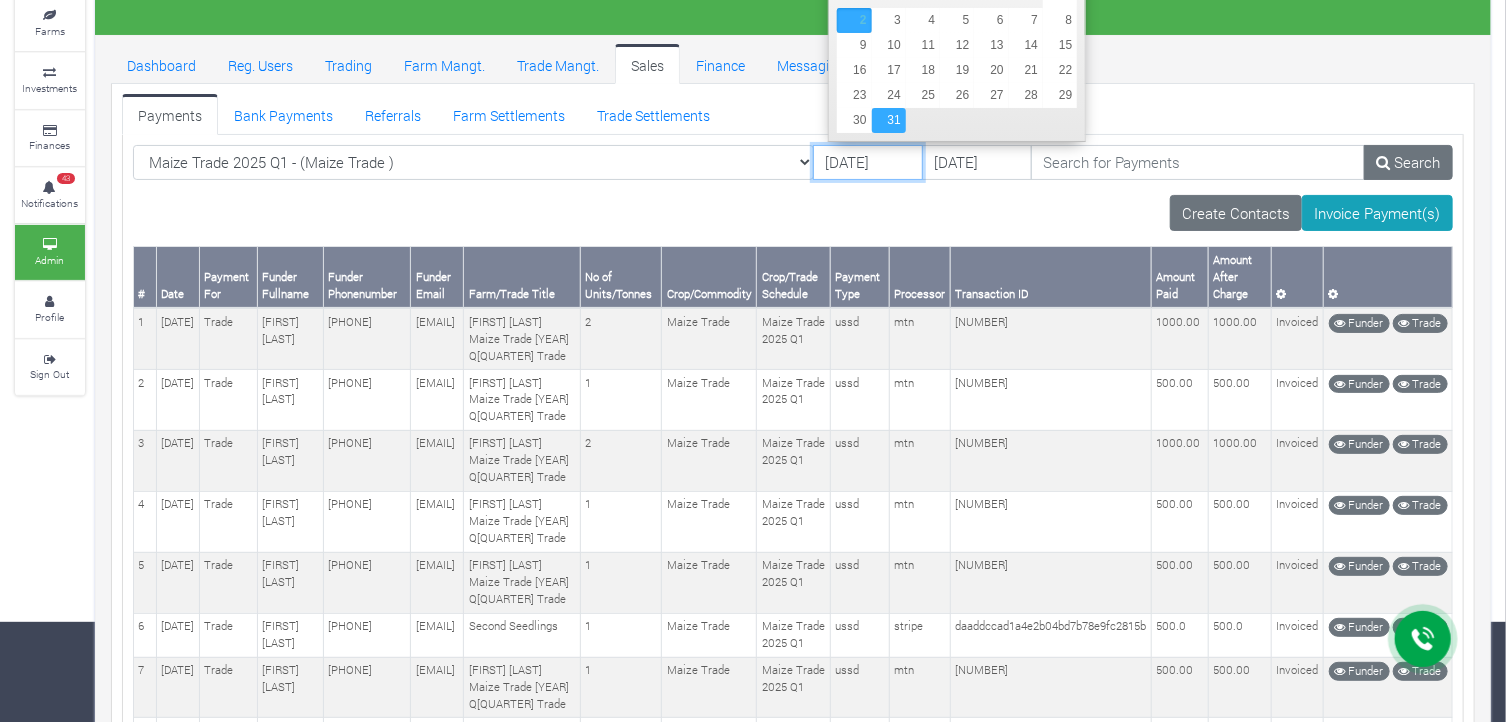 type on "31/12/2024" 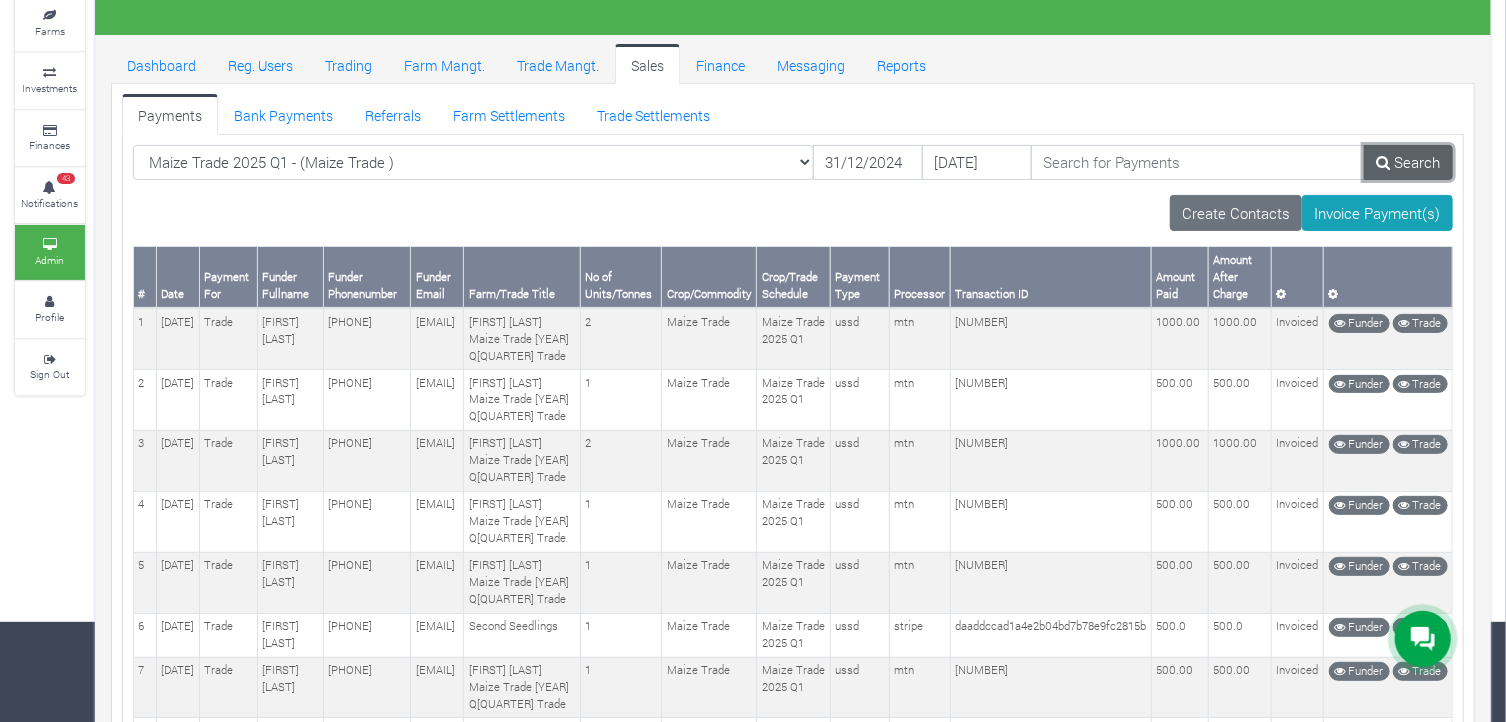 click on "Search" at bounding box center [1408, 163] 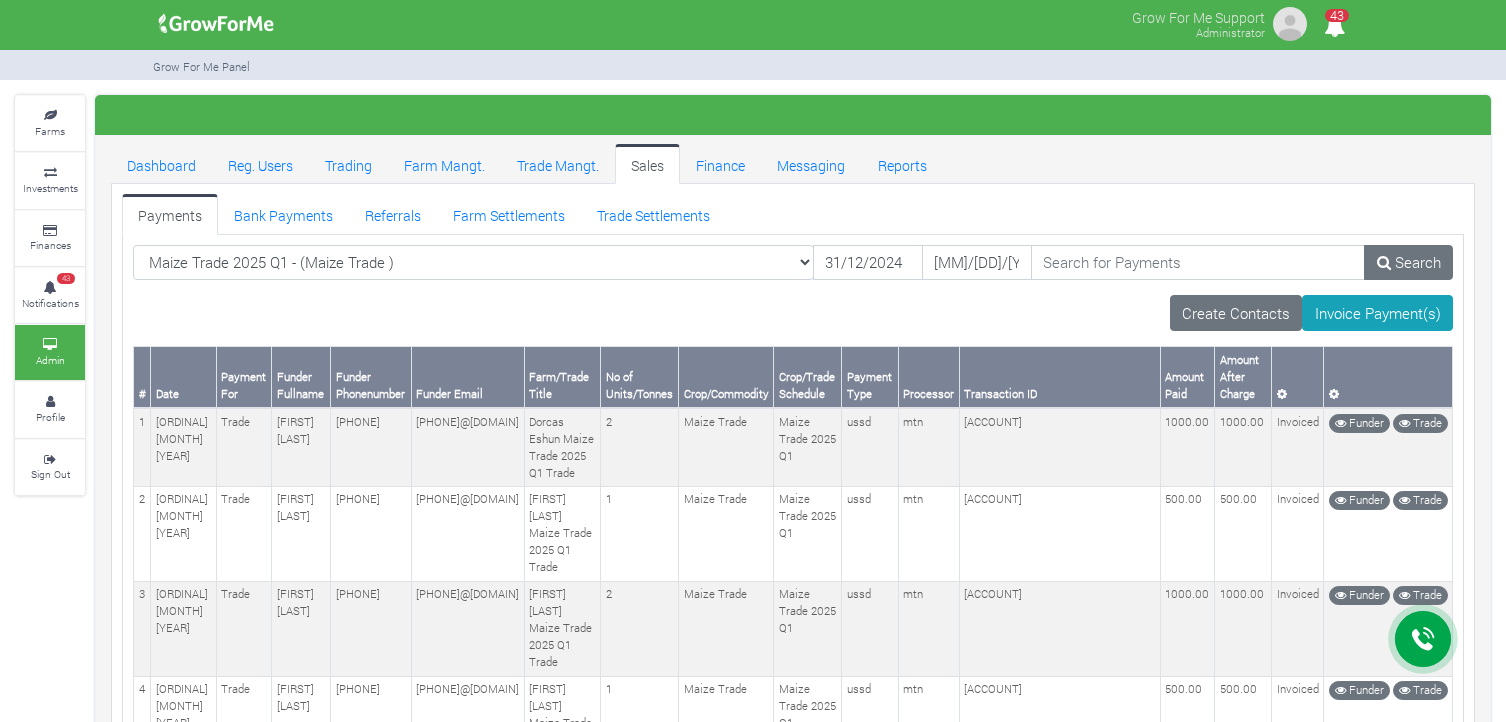 scroll, scrollTop: 600, scrollLeft: 0, axis: vertical 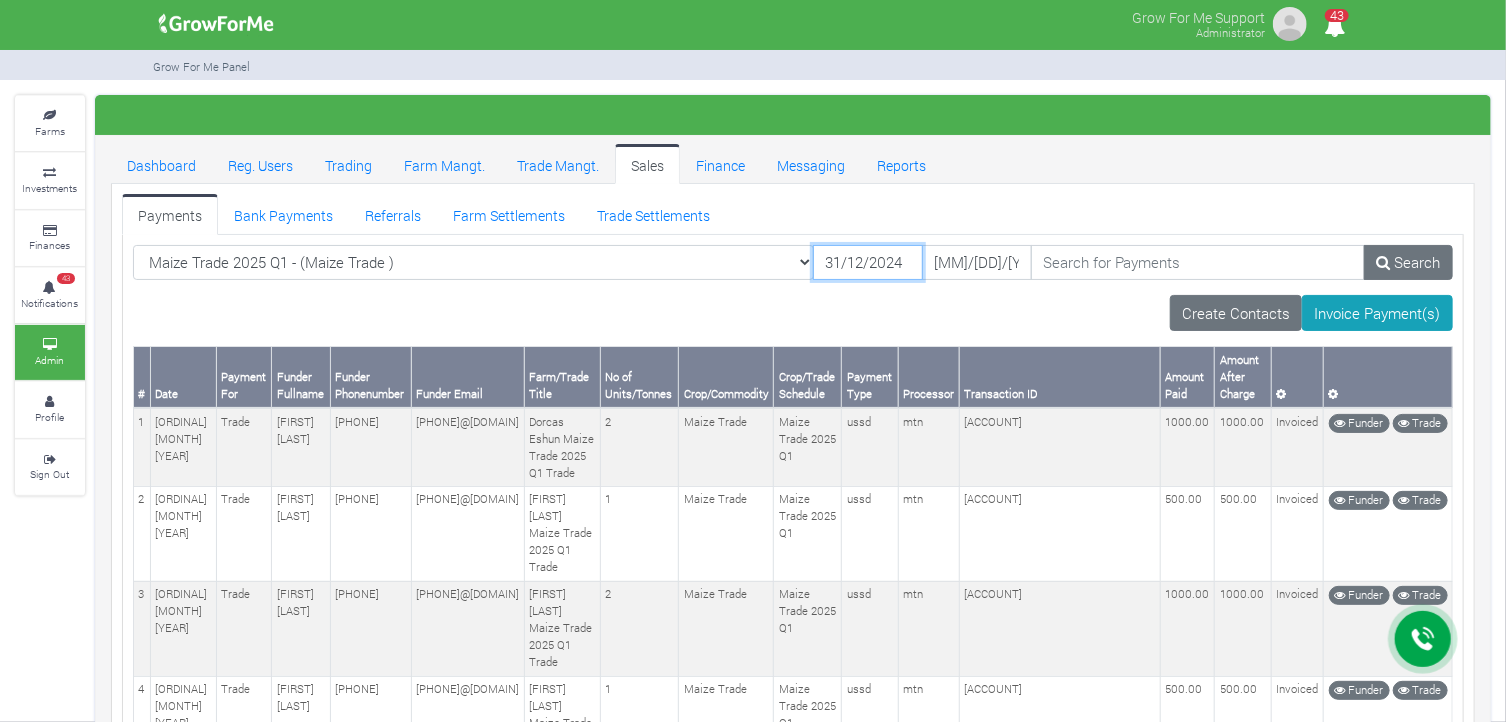 click on "31/12/2024" at bounding box center (868, 263) 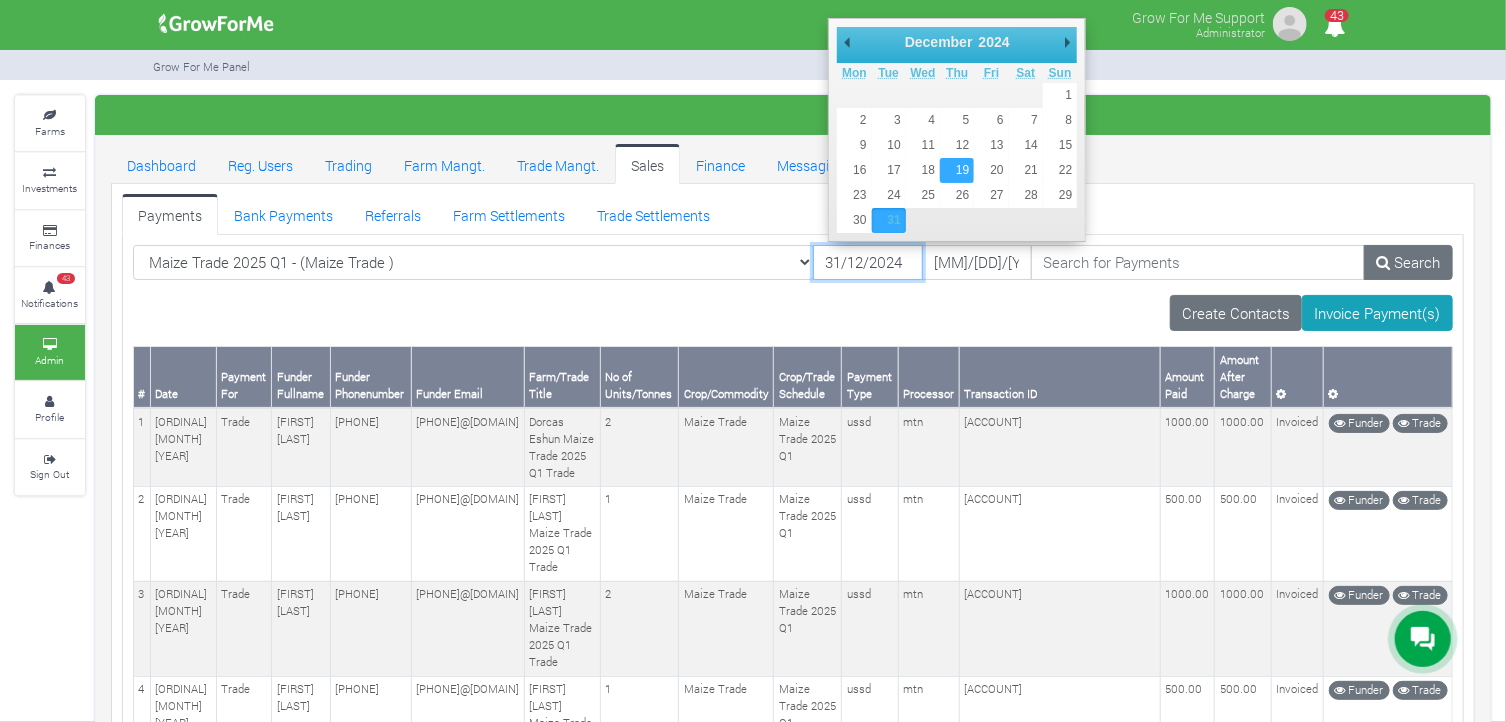 type on "[DD]/[MM]/[YYYY]" 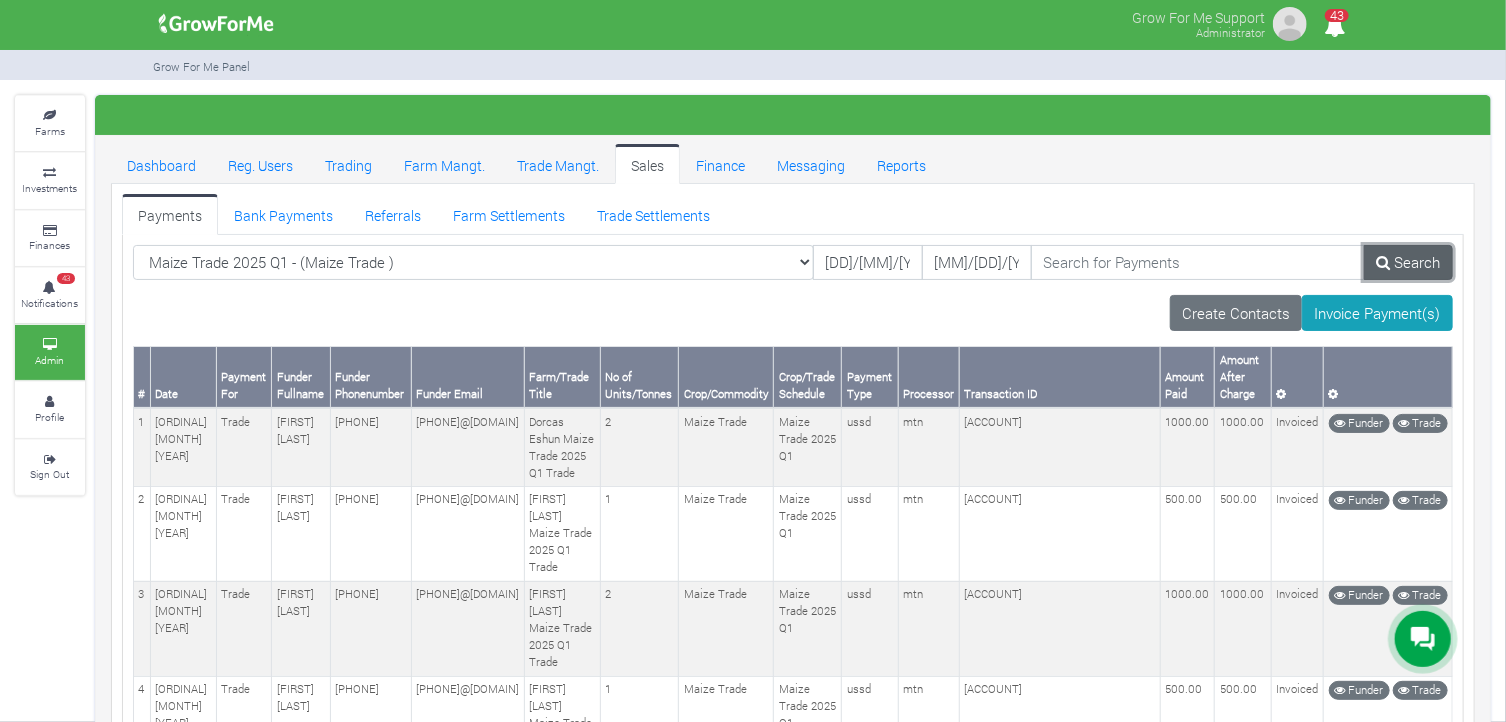 click on "Search" at bounding box center [1408, 263] 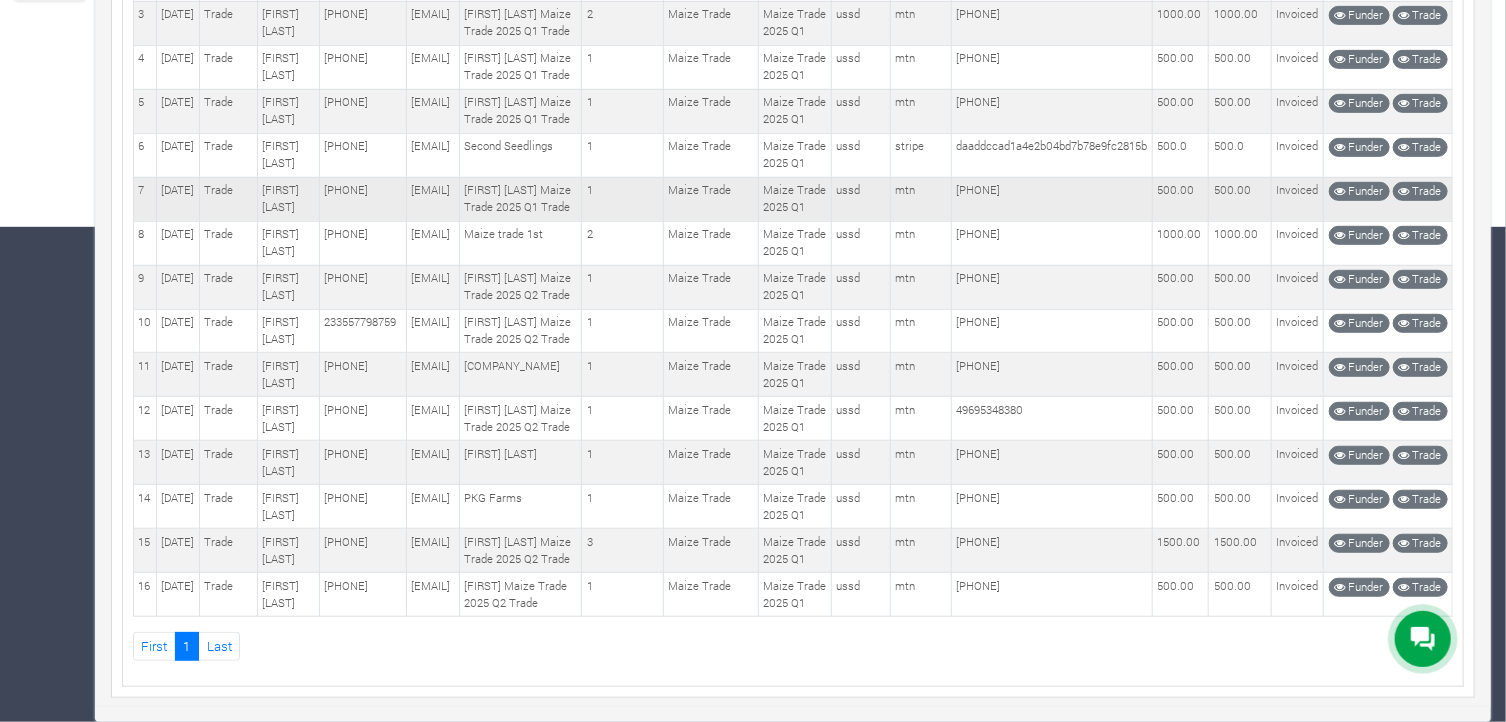 scroll, scrollTop: 1000, scrollLeft: 0, axis: vertical 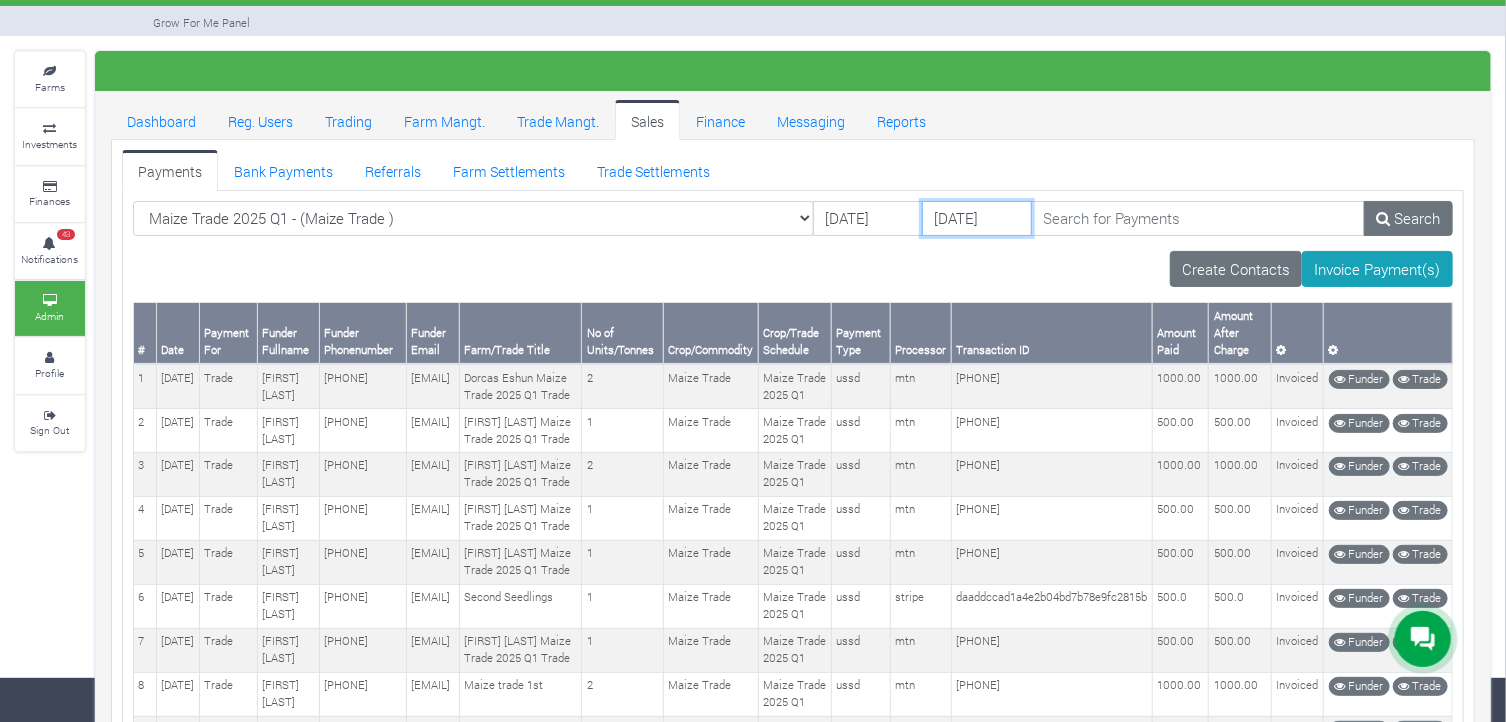 click on "[DATE]" at bounding box center (977, 219) 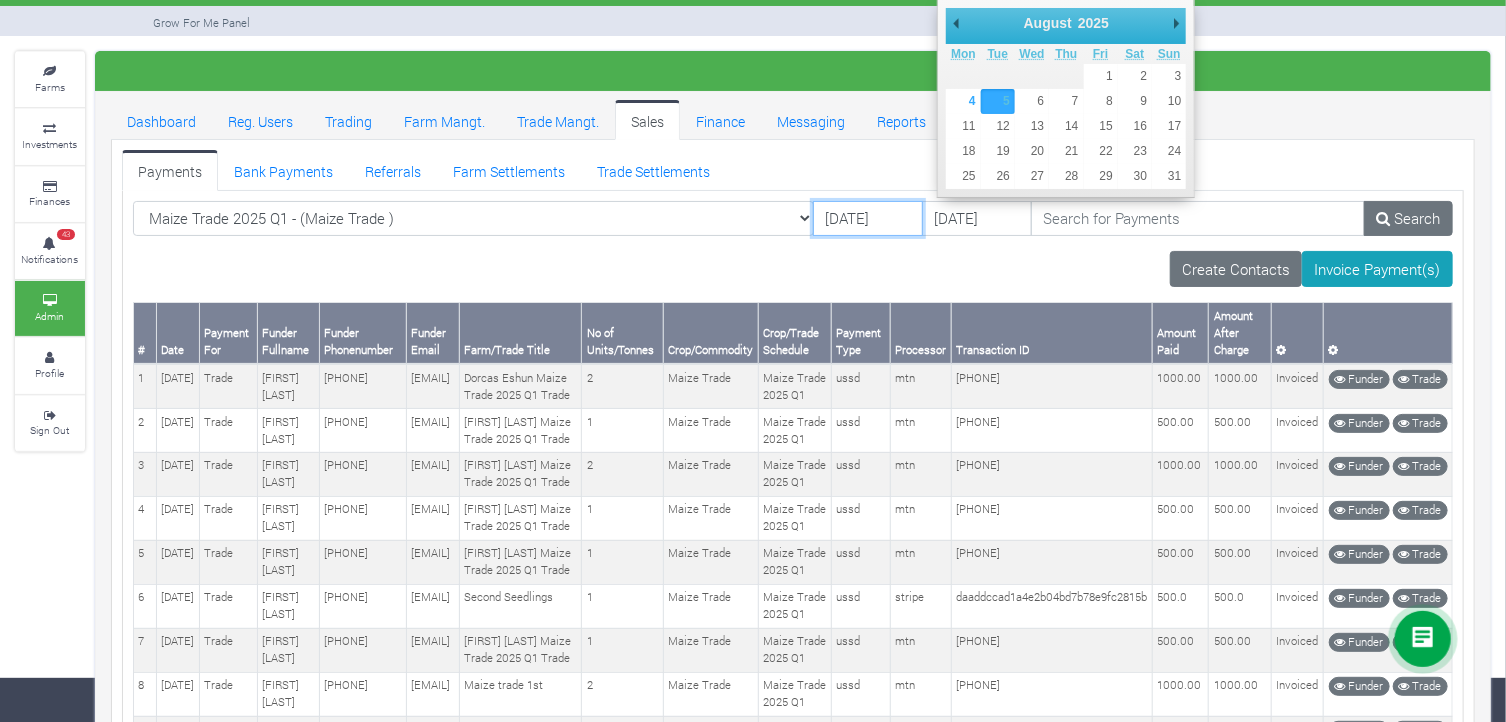click on "19/12/2024" at bounding box center [868, 219] 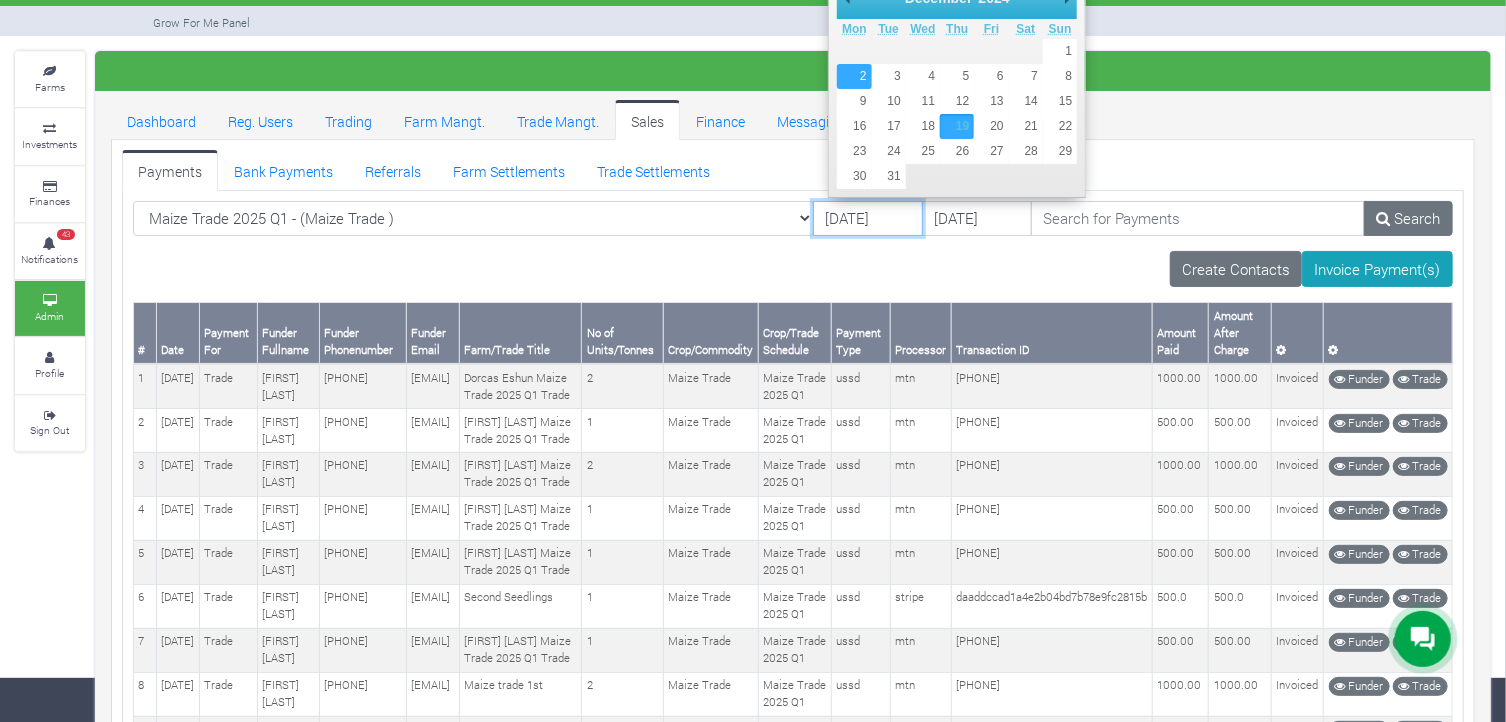 type on "[DATE]" 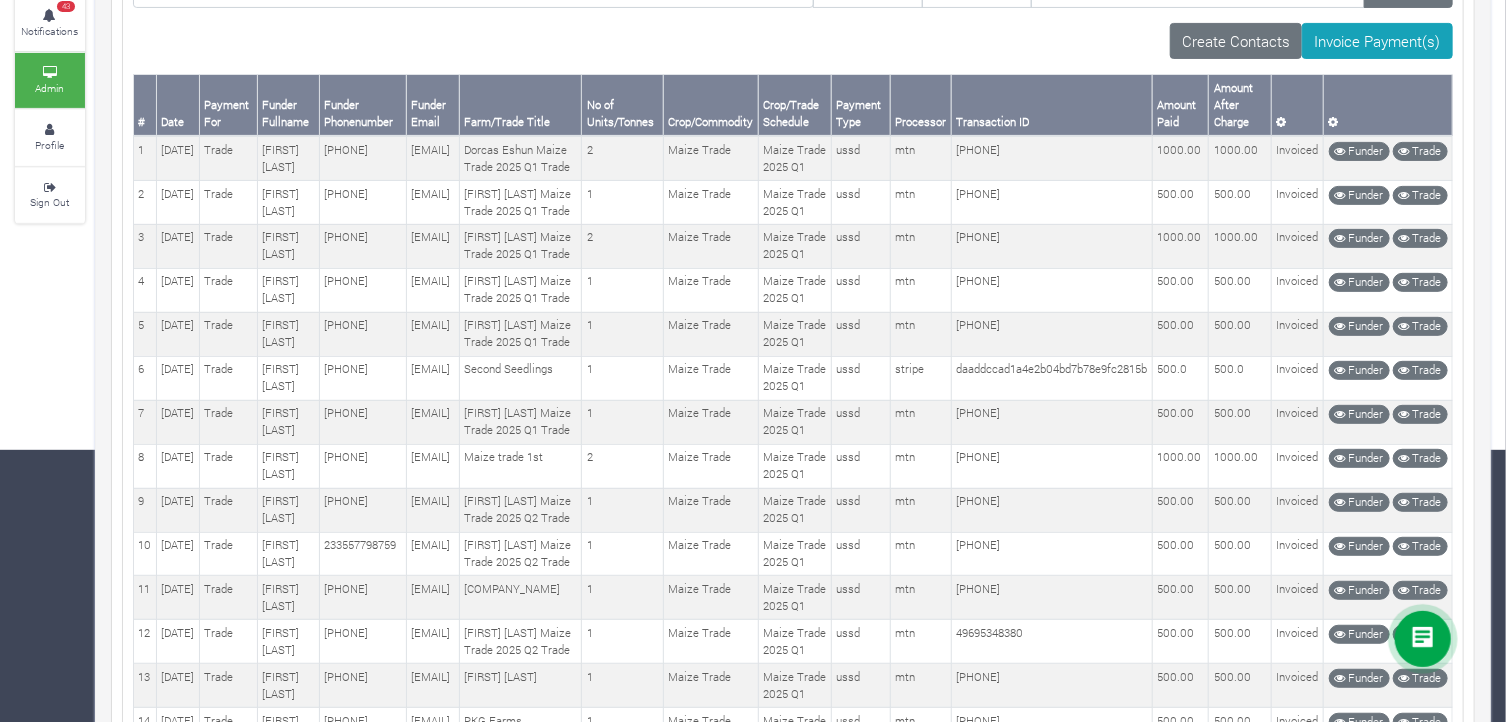 scroll, scrollTop: 0, scrollLeft: 0, axis: both 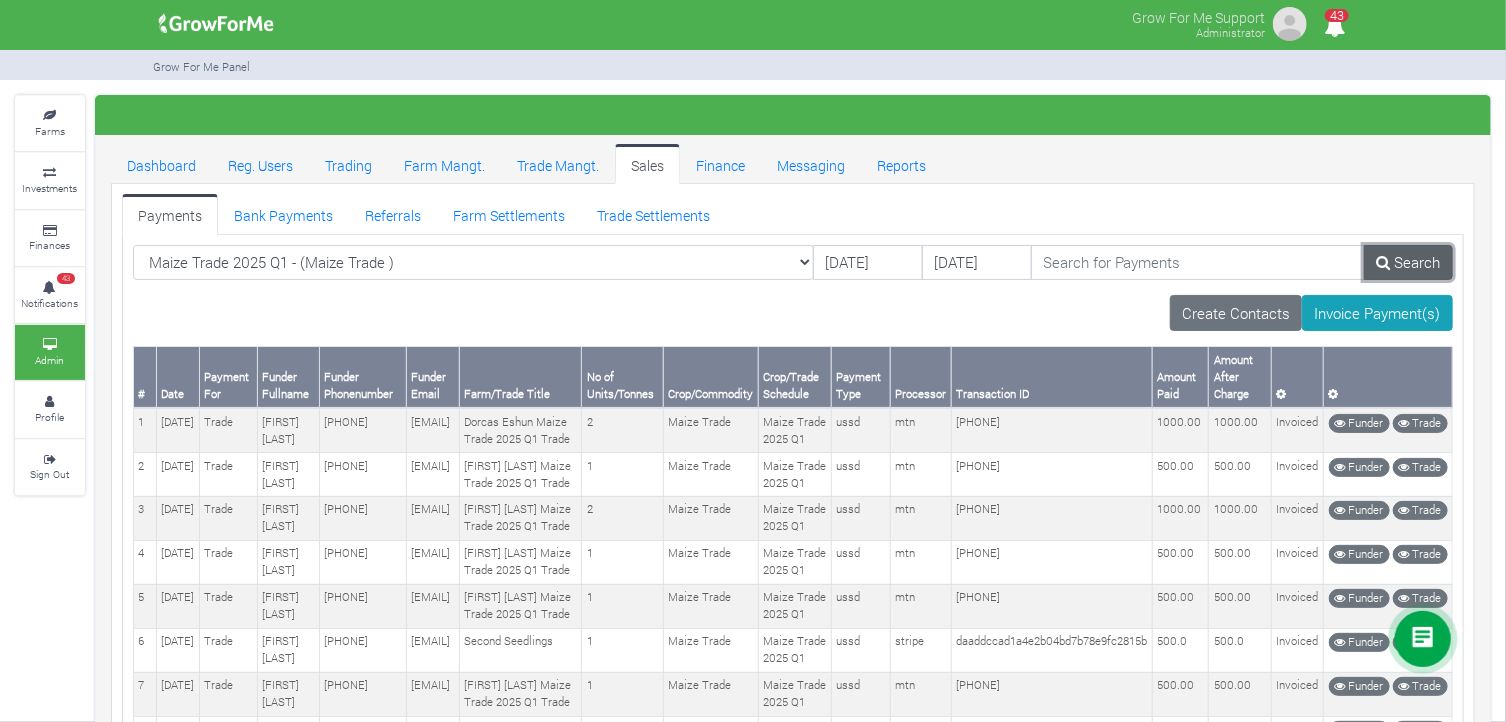 click on "Search" at bounding box center [1408, 263] 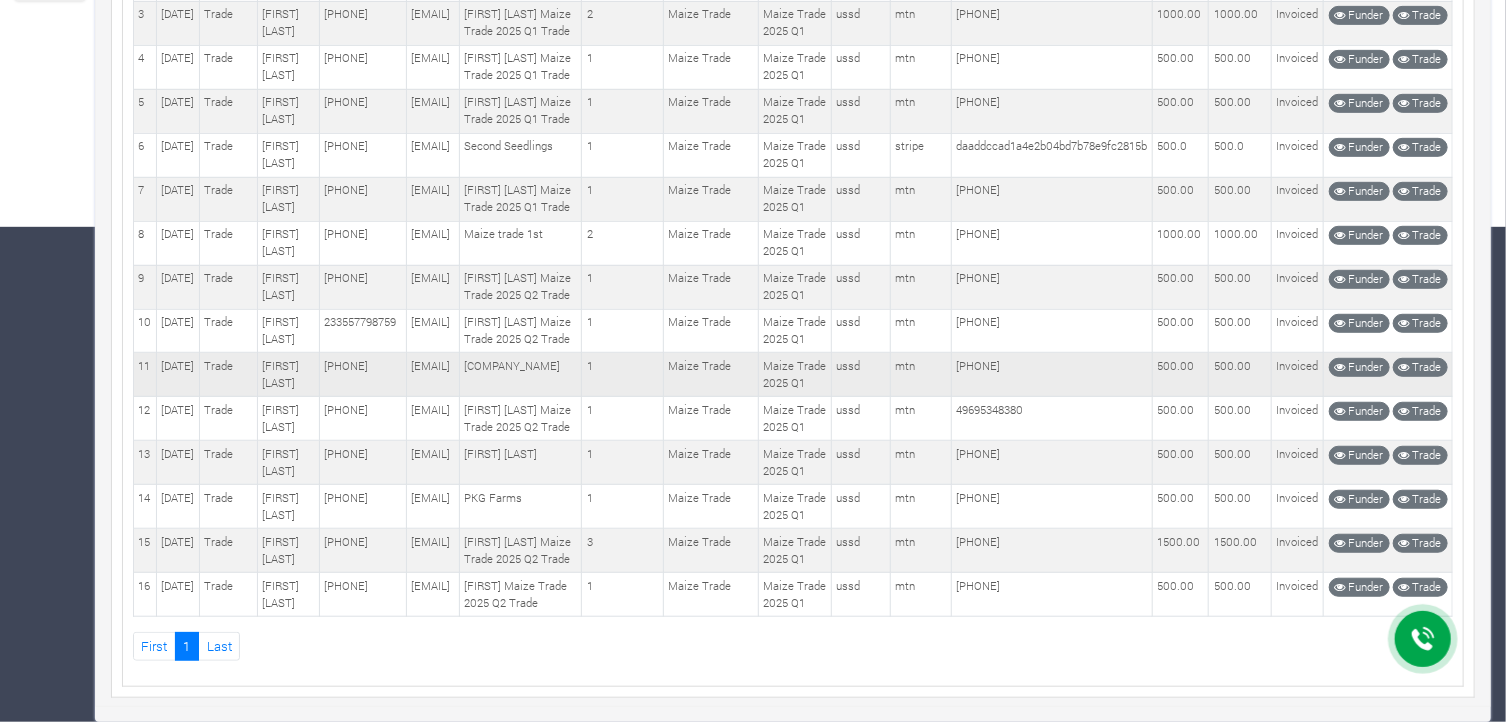 scroll, scrollTop: 1000, scrollLeft: 0, axis: vertical 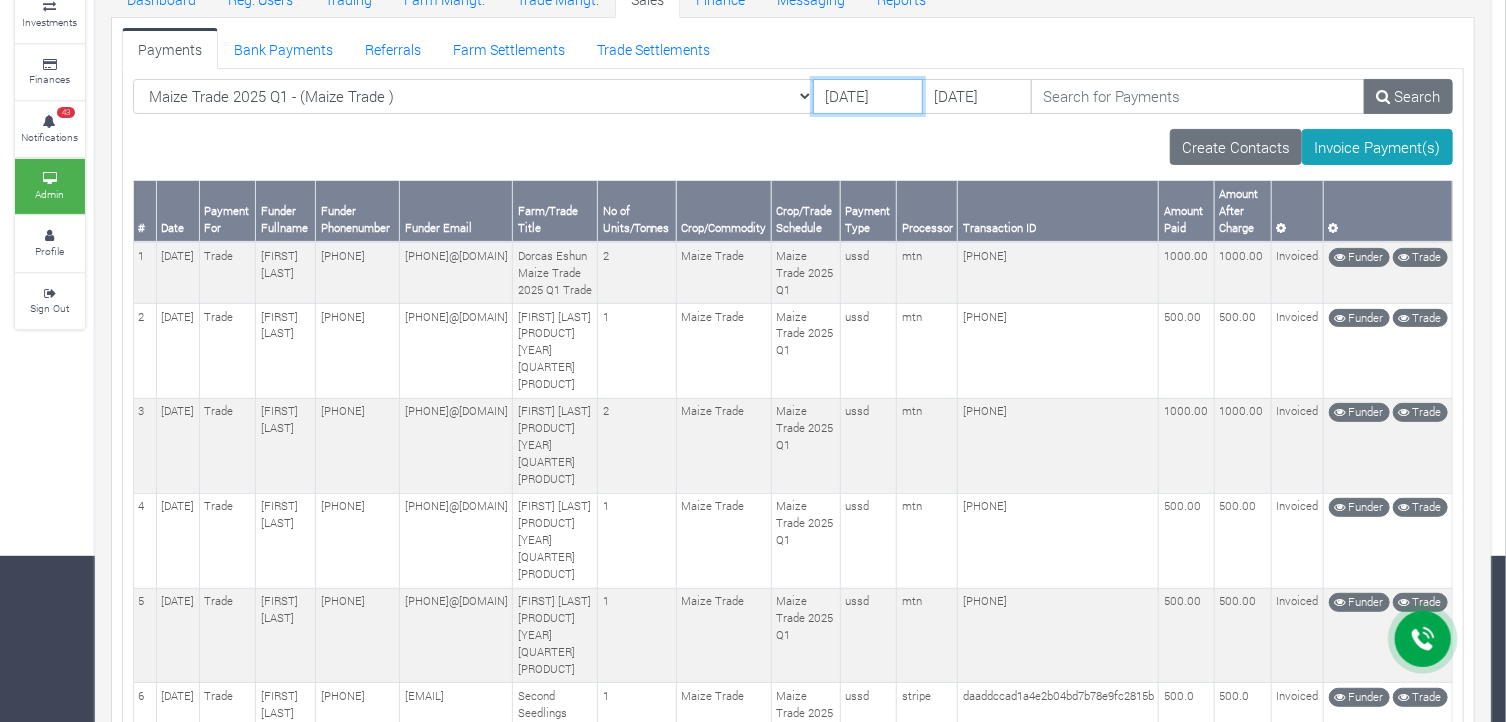 click on "[DATE]" at bounding box center (868, 97) 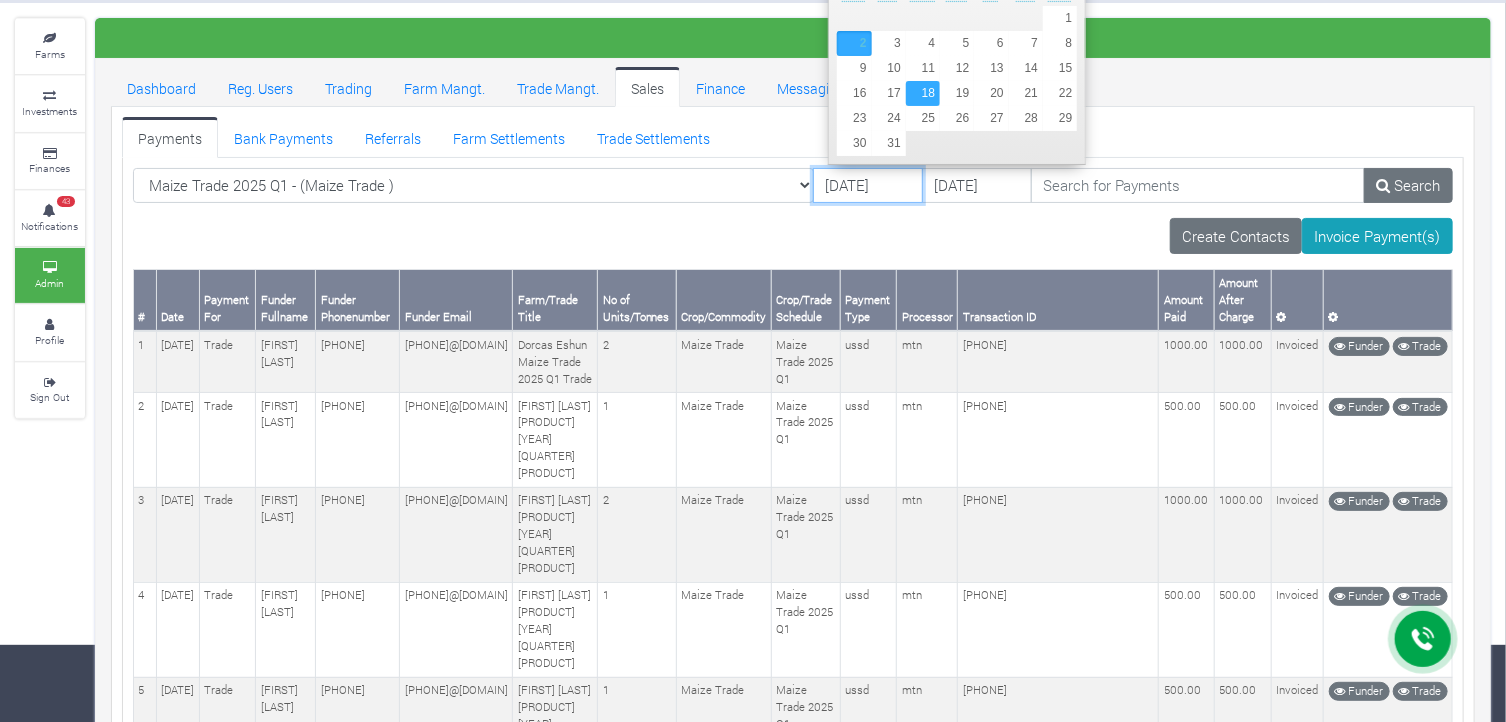 scroll, scrollTop: 0, scrollLeft: 0, axis: both 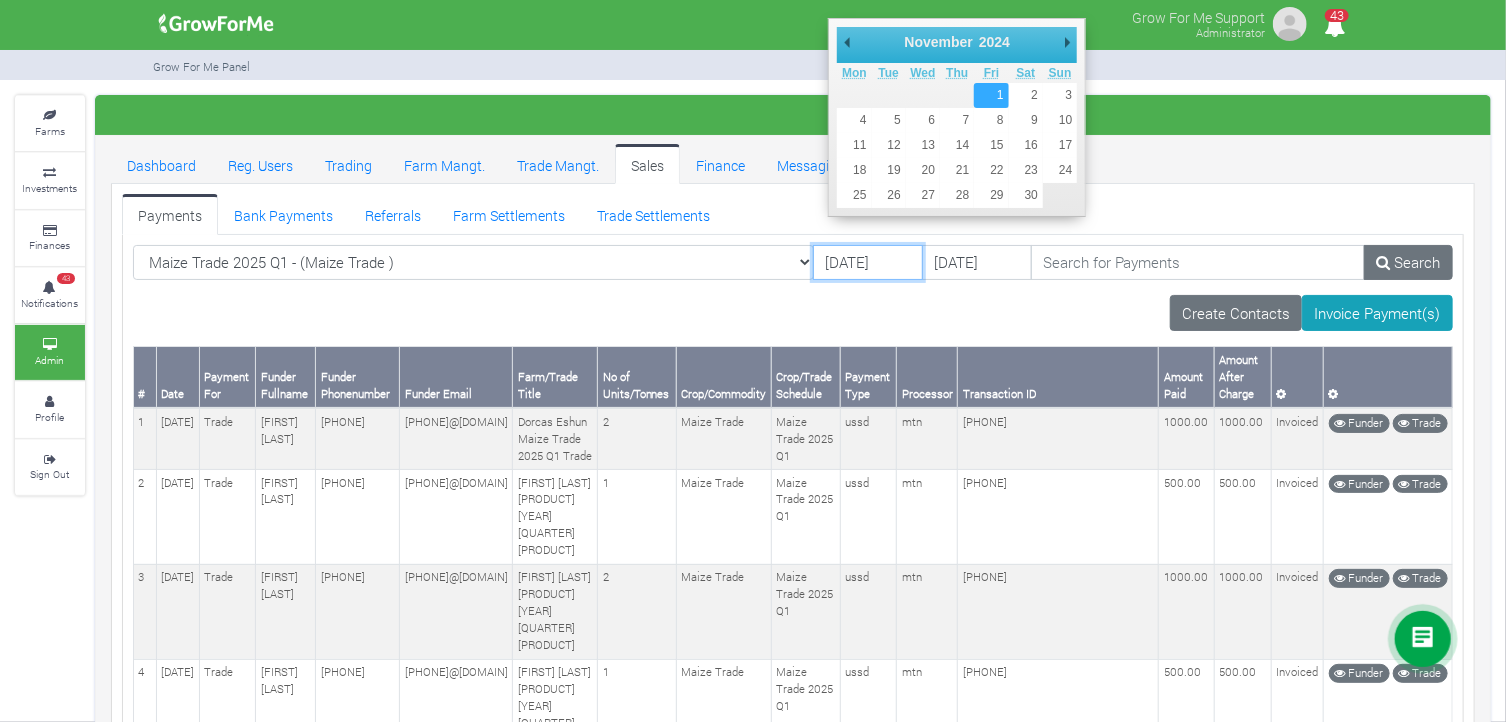 type on "[DATE]" 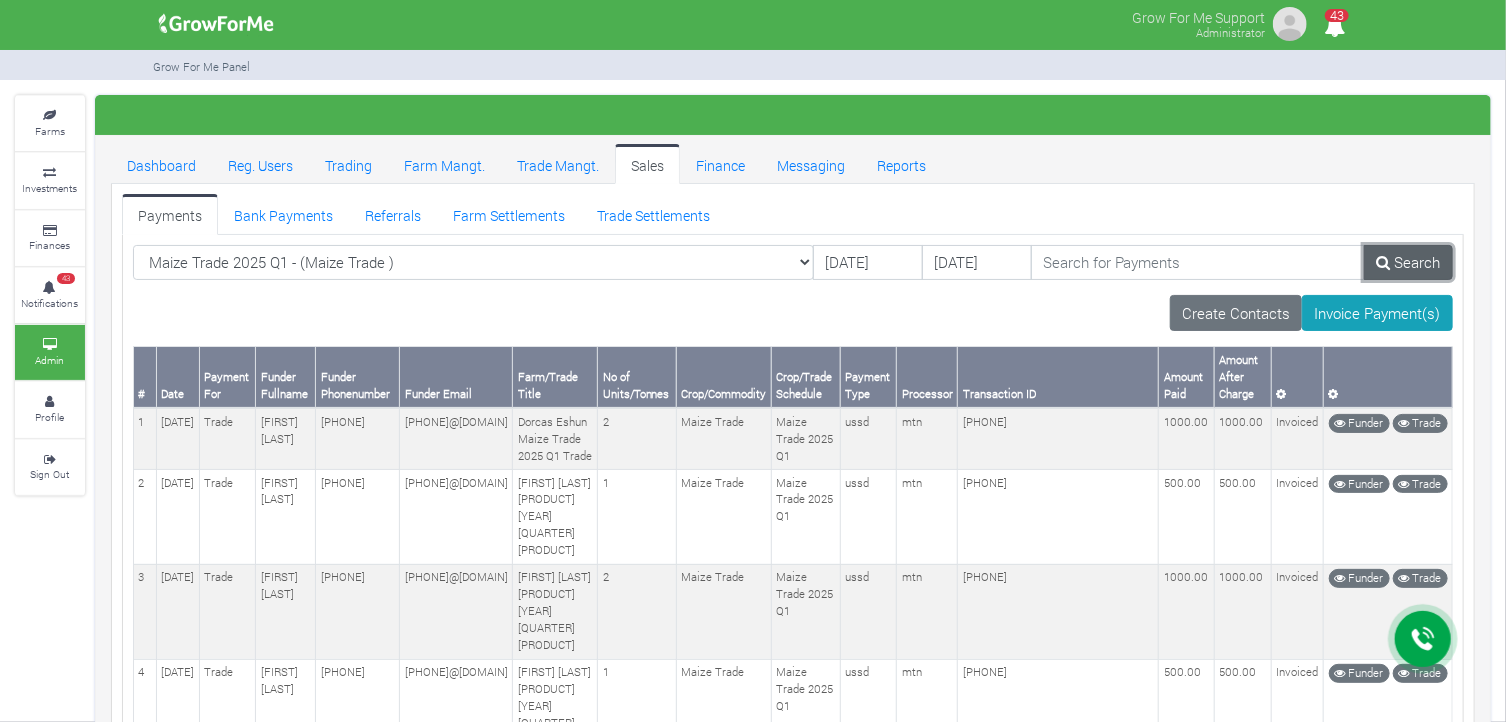 click on "Search" at bounding box center (1408, 263) 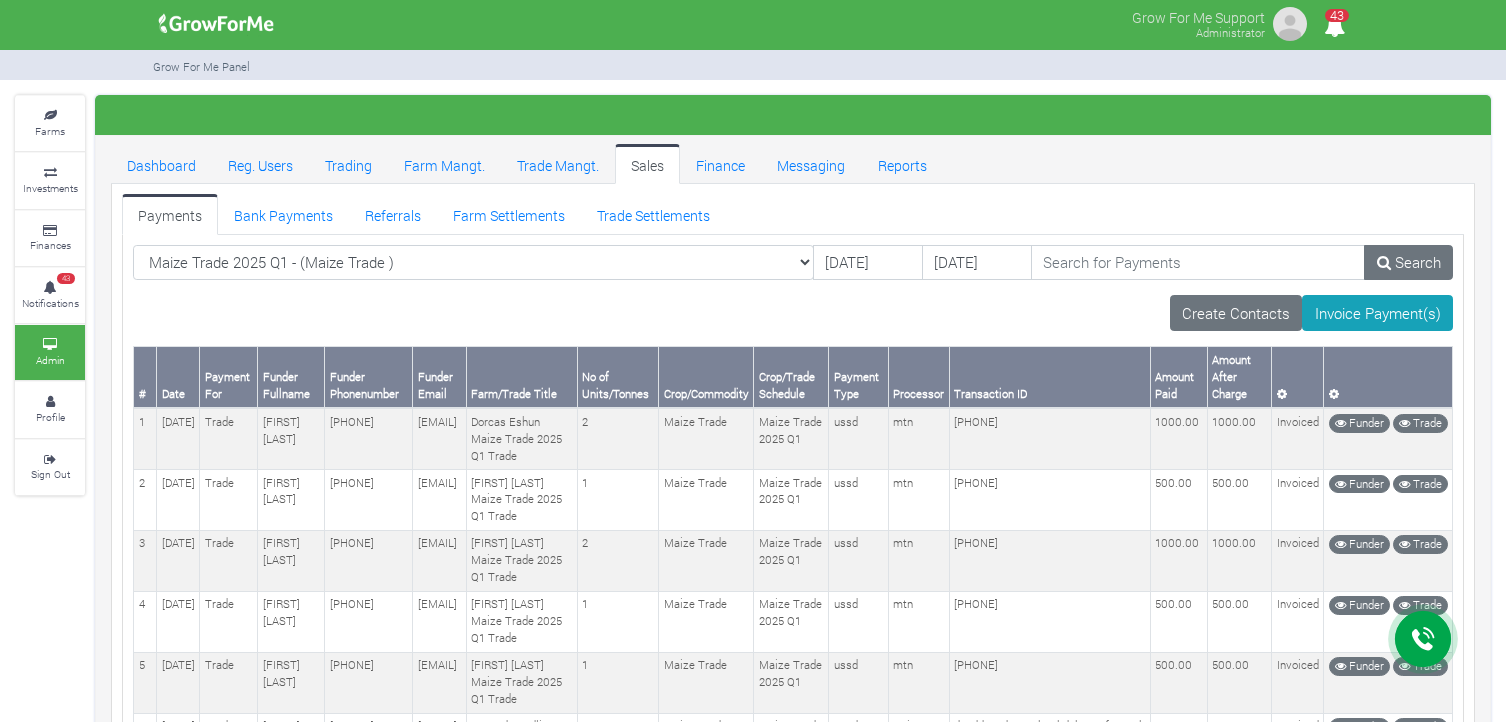 scroll, scrollTop: 1100, scrollLeft: 0, axis: vertical 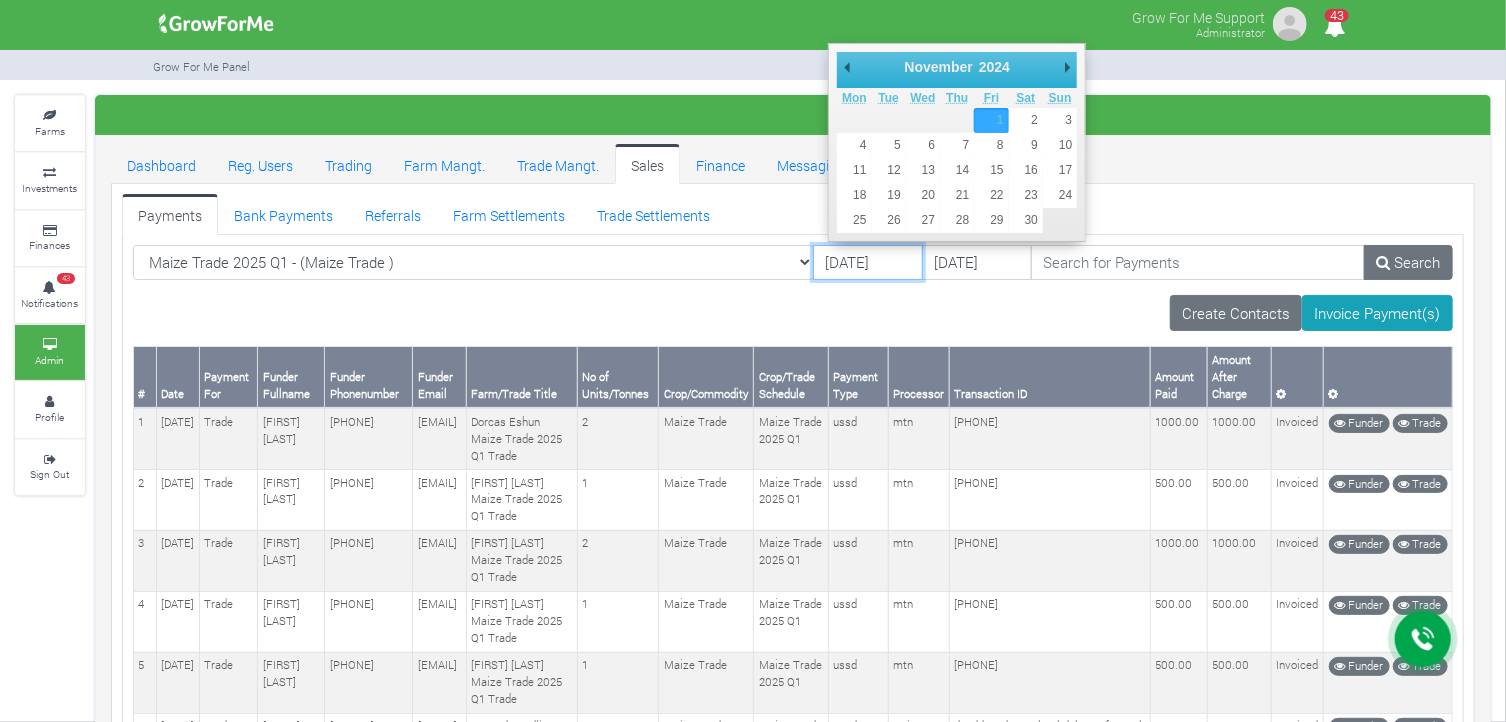 click on "01/11/2024" at bounding box center (868, 263) 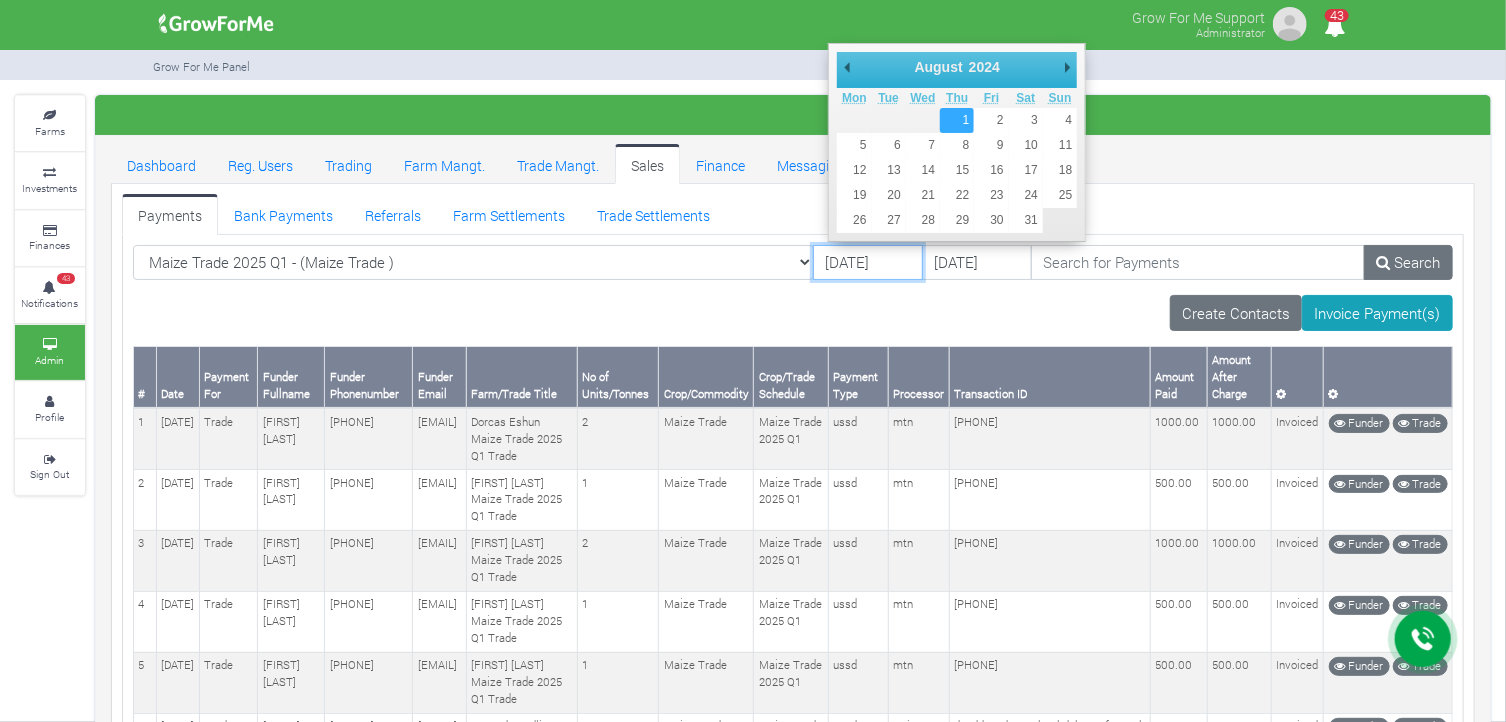 type on "01/08/2024" 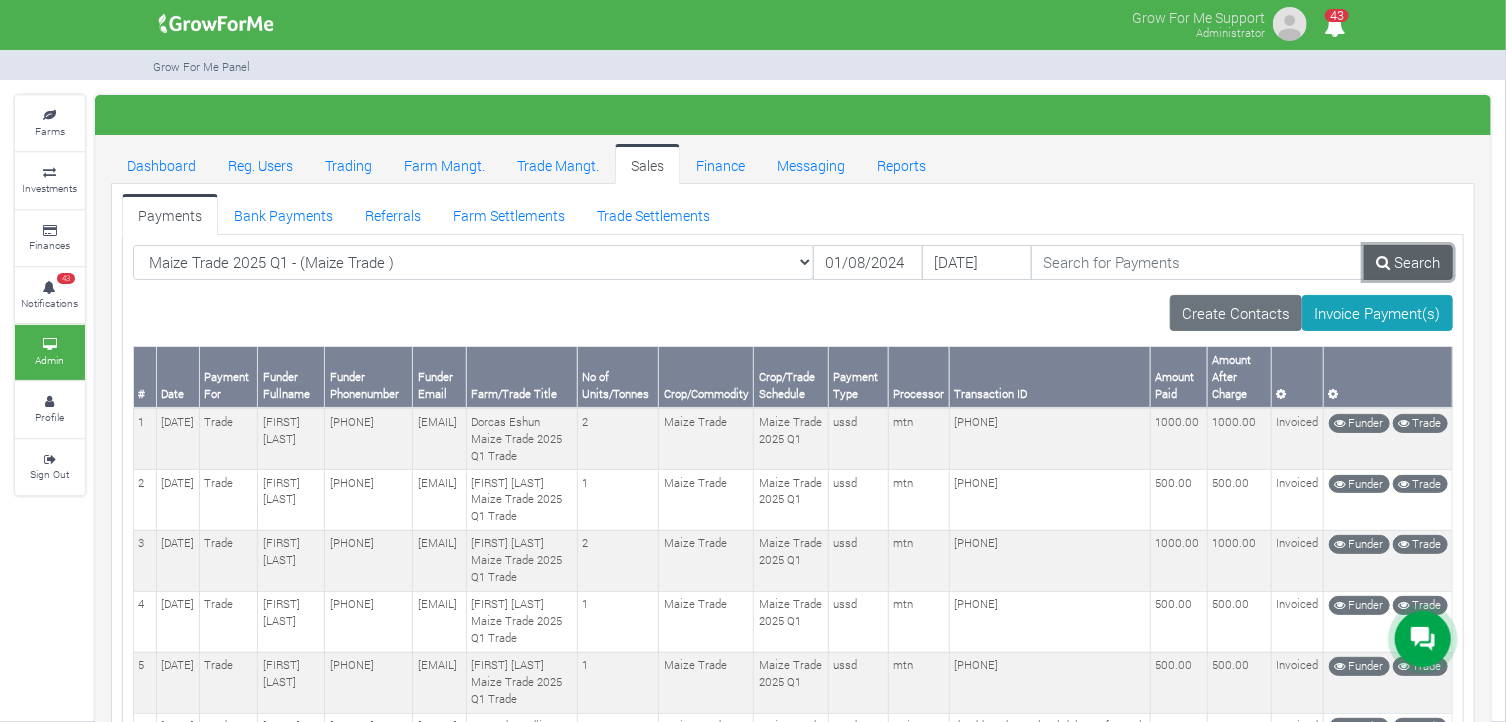 click on "Search" at bounding box center (1408, 263) 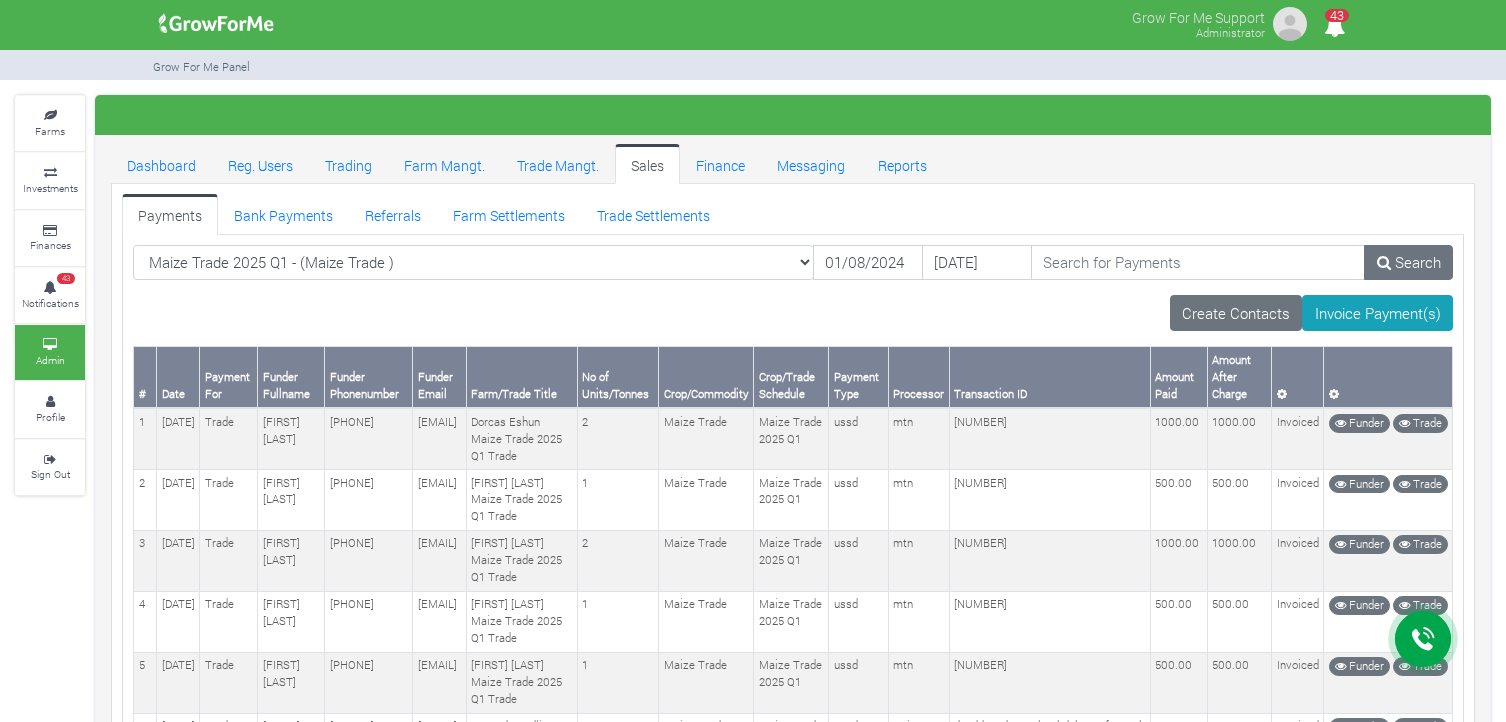 scroll, scrollTop: 858, scrollLeft: 0, axis: vertical 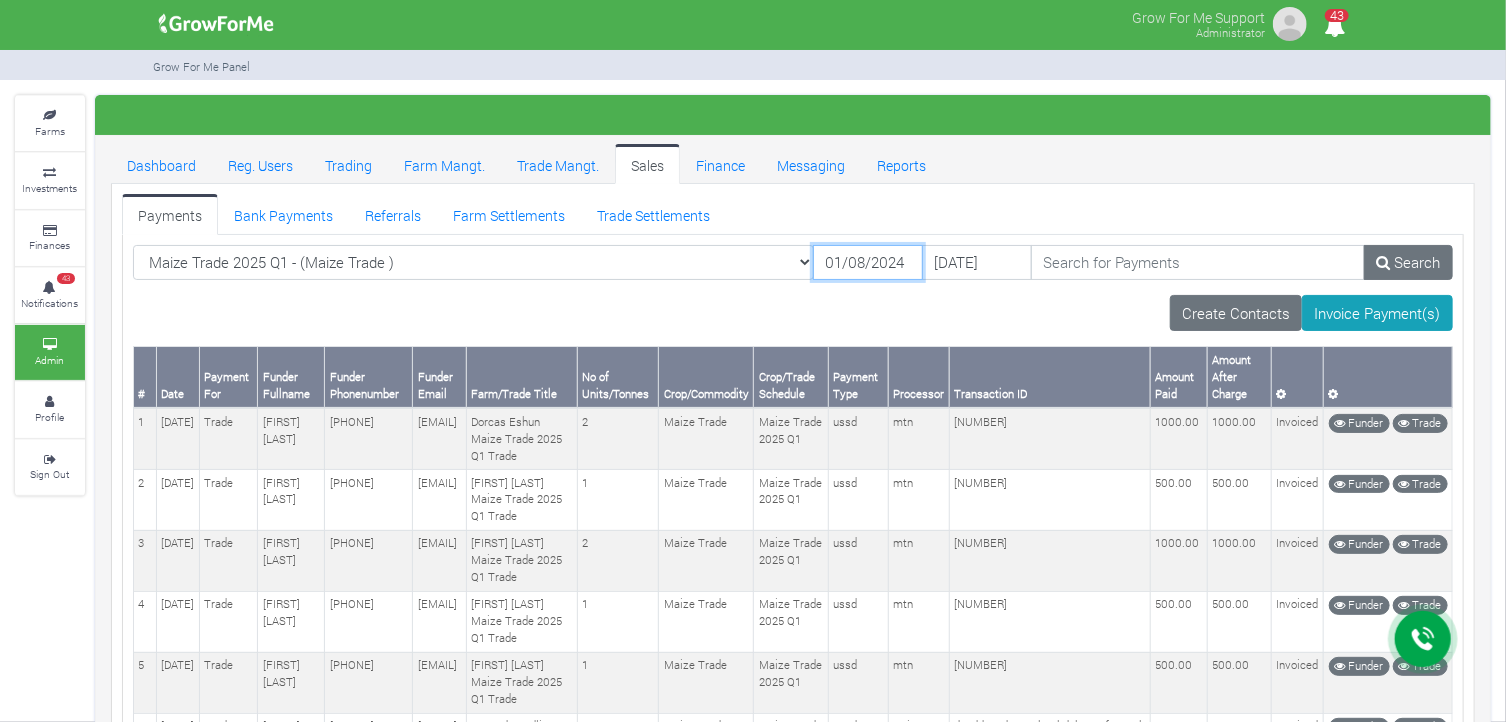 click on "01/08/2024" at bounding box center [868, 263] 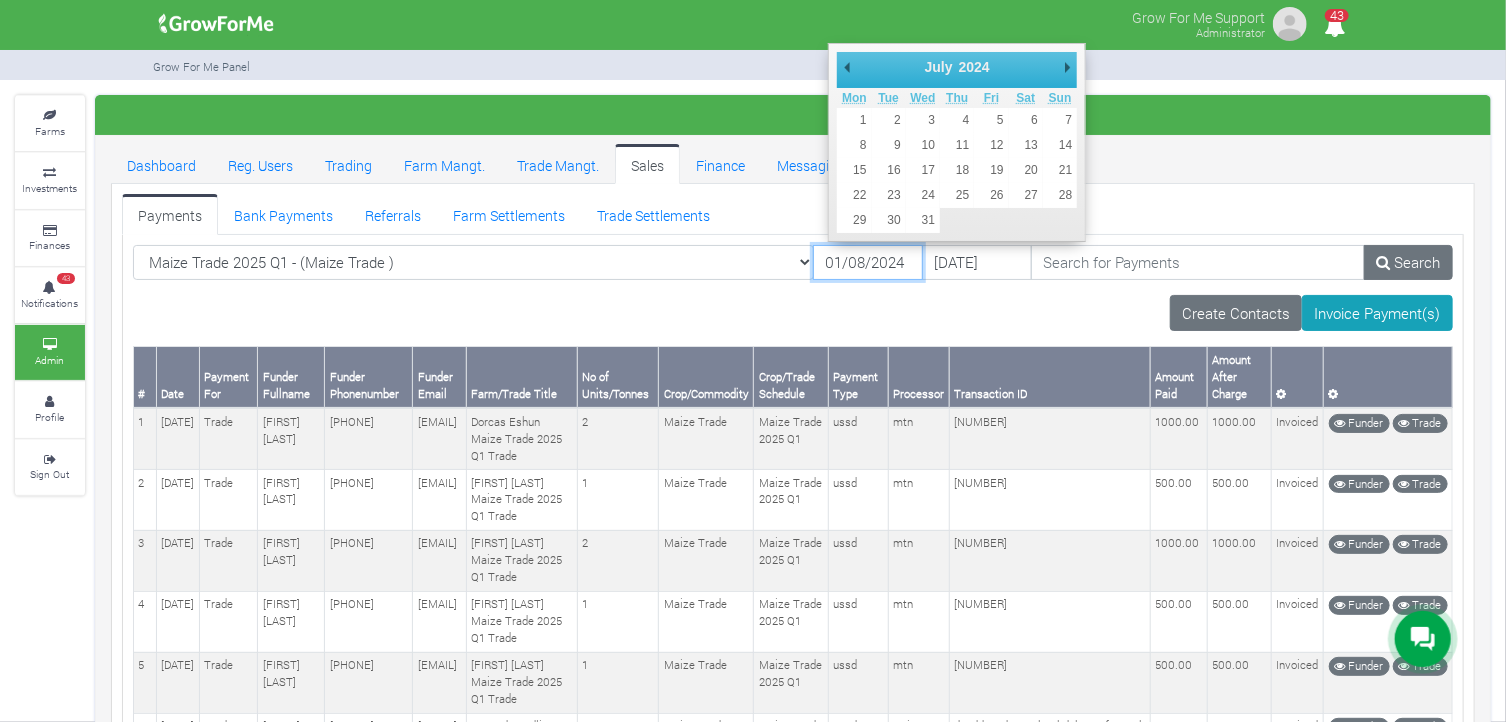 click on "July January February March April May June July August September October November December 2024 2016 2017 2018 2019 2020 2021 2022 2023 2024 2025 2026 2027 2028 2029 2030 Previous Month Next Month" at bounding box center (957, 70) 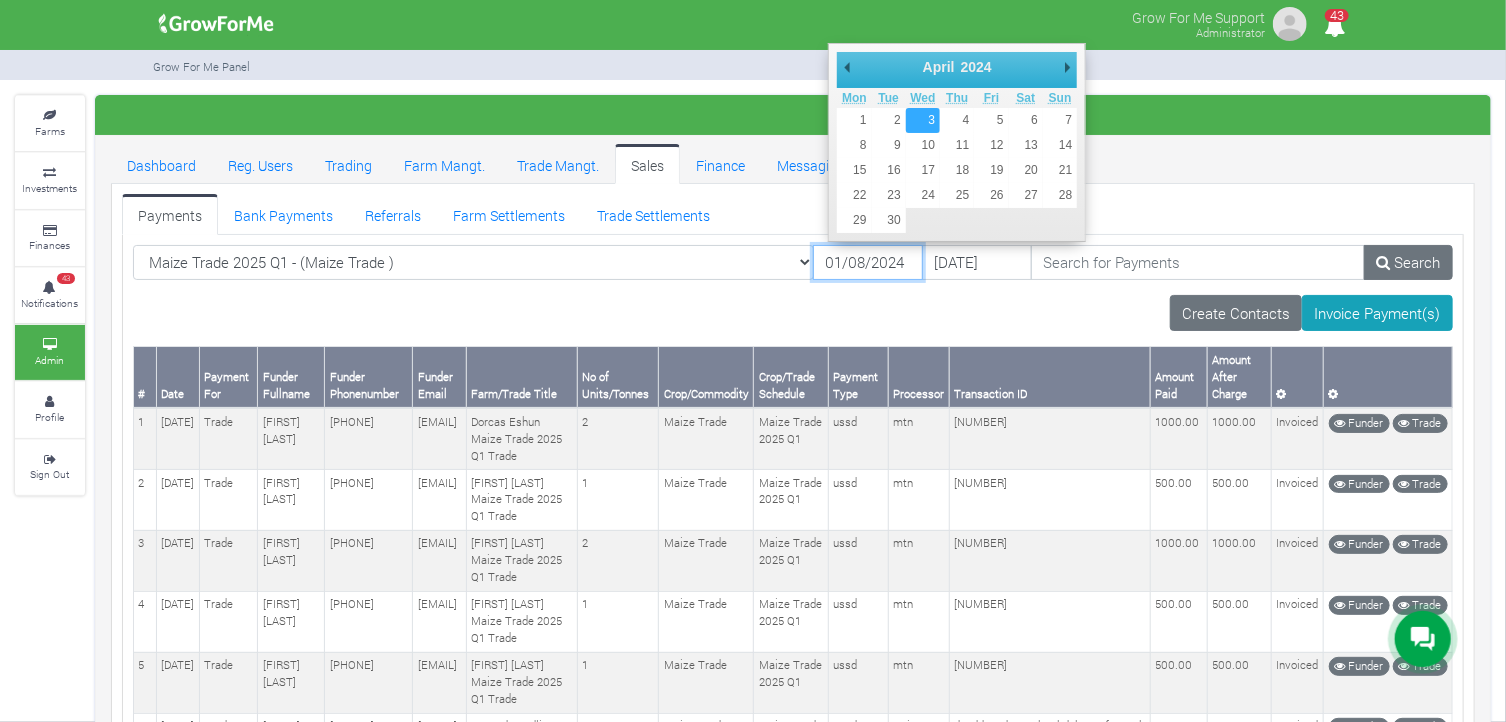 type on "03/04/2024" 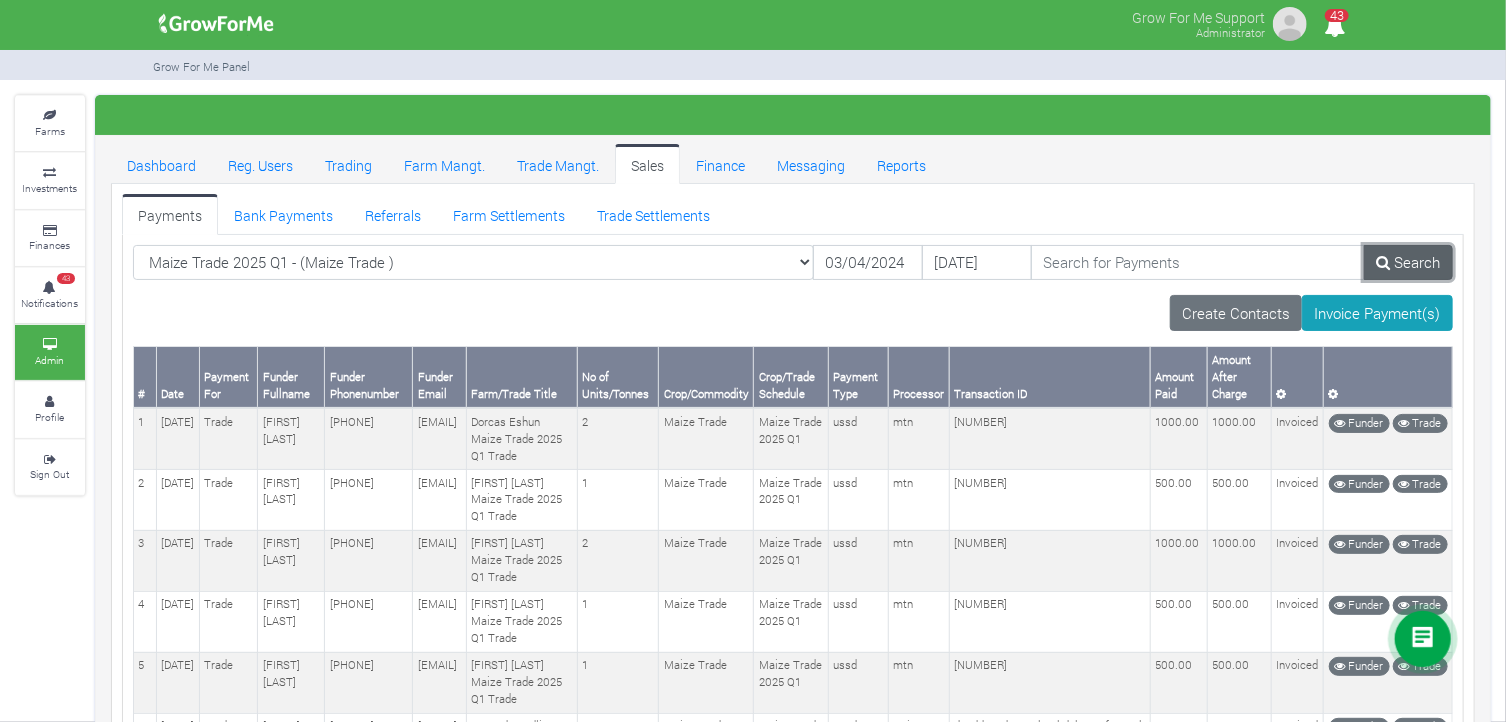 click on "Search" at bounding box center (1408, 263) 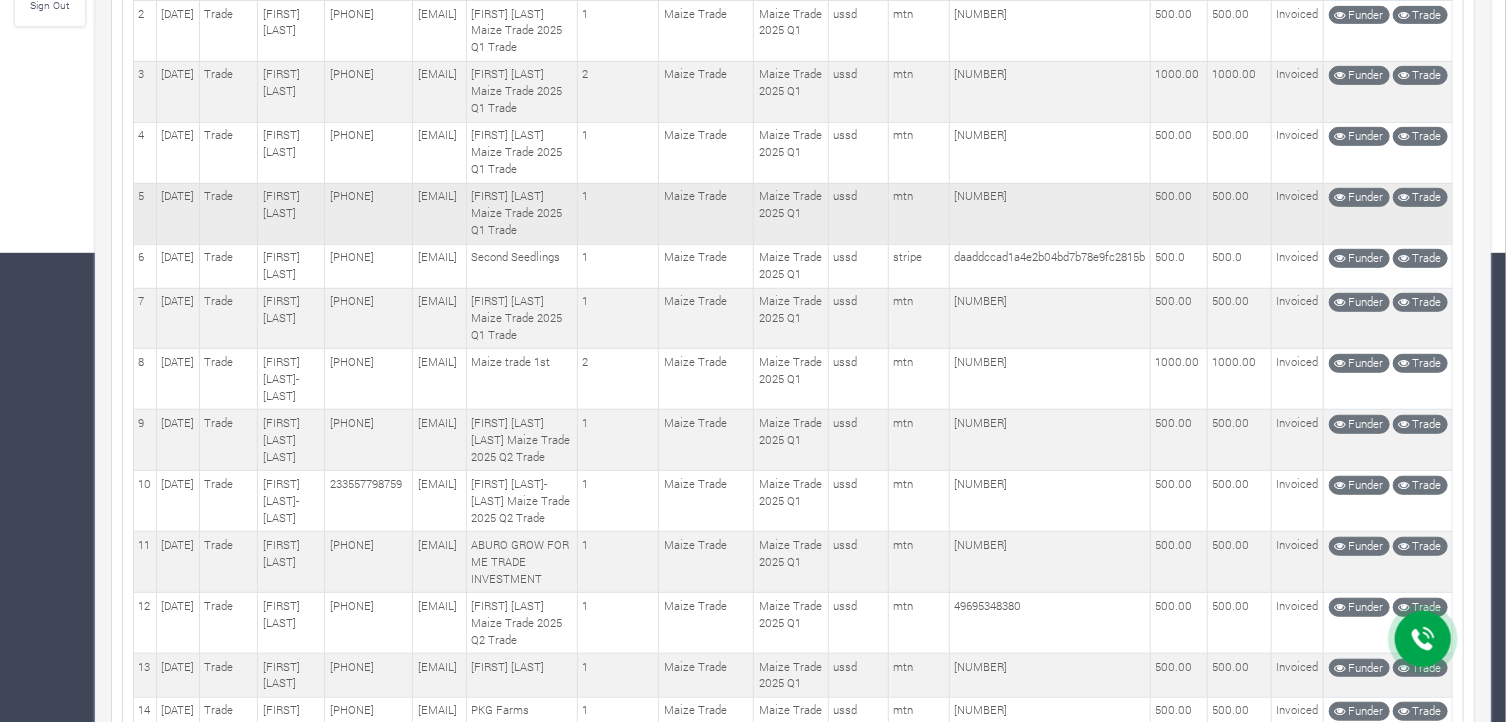 scroll, scrollTop: 500, scrollLeft: 0, axis: vertical 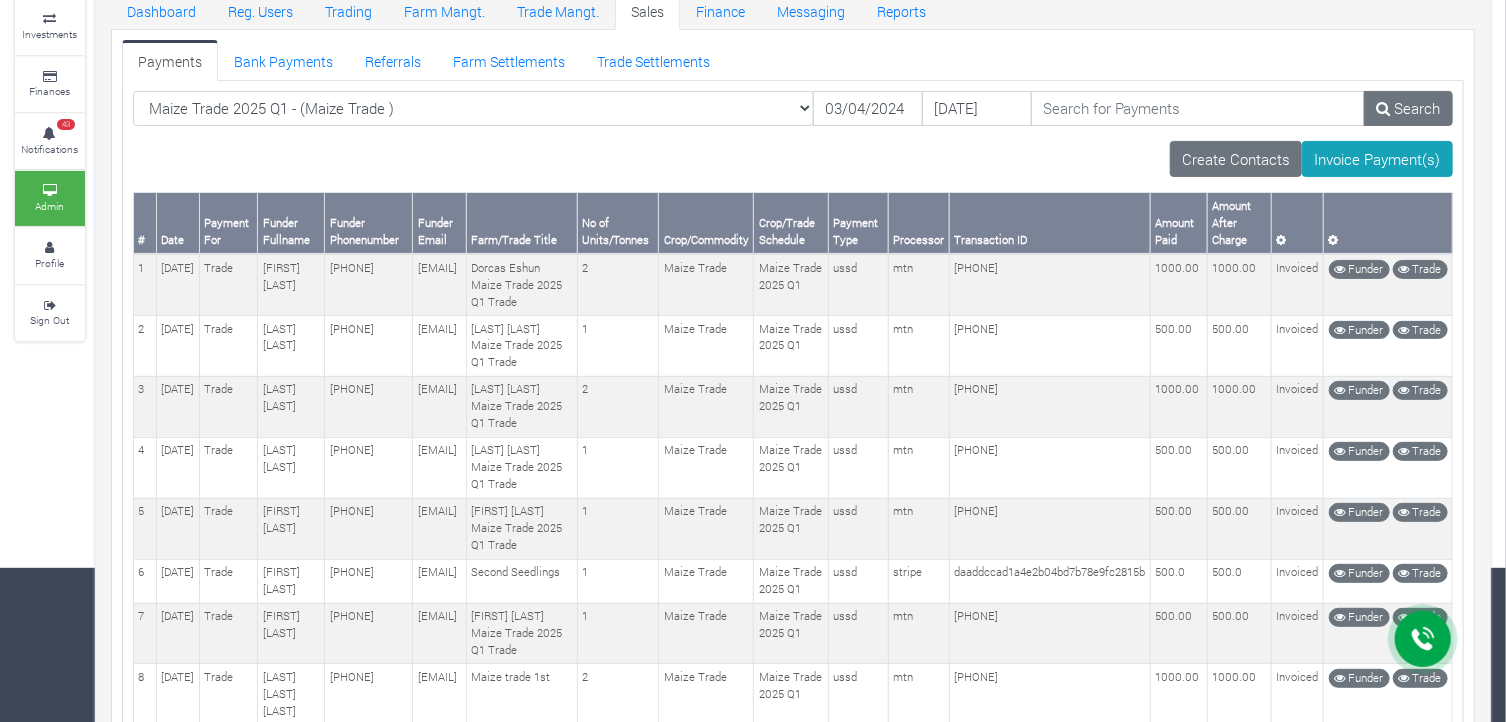 click on "Dashboard
Reg. Users
Trading
Farm Mangt.
Trade Mangt.
Sales
Finance
Messaging
Reports" at bounding box center (793, 1269) 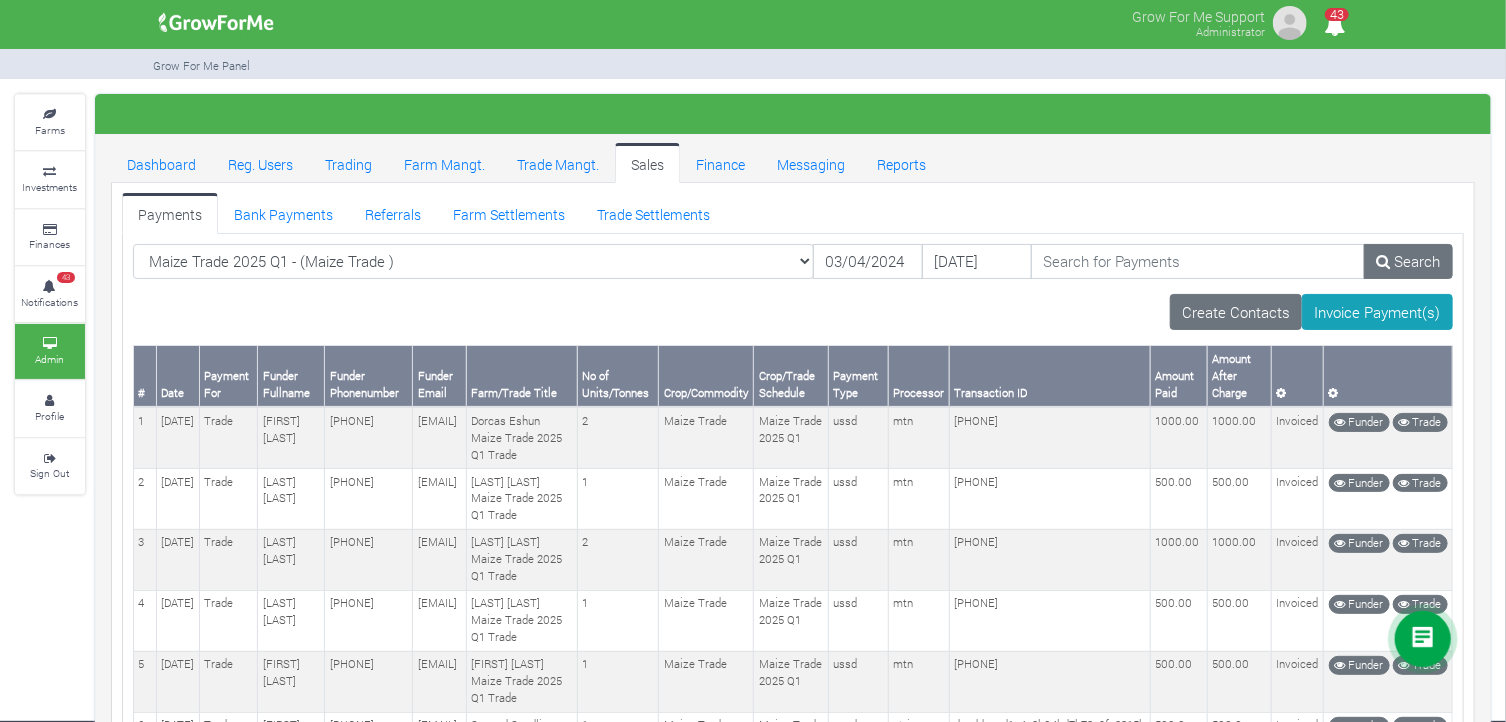 scroll, scrollTop: 0, scrollLeft: 0, axis: both 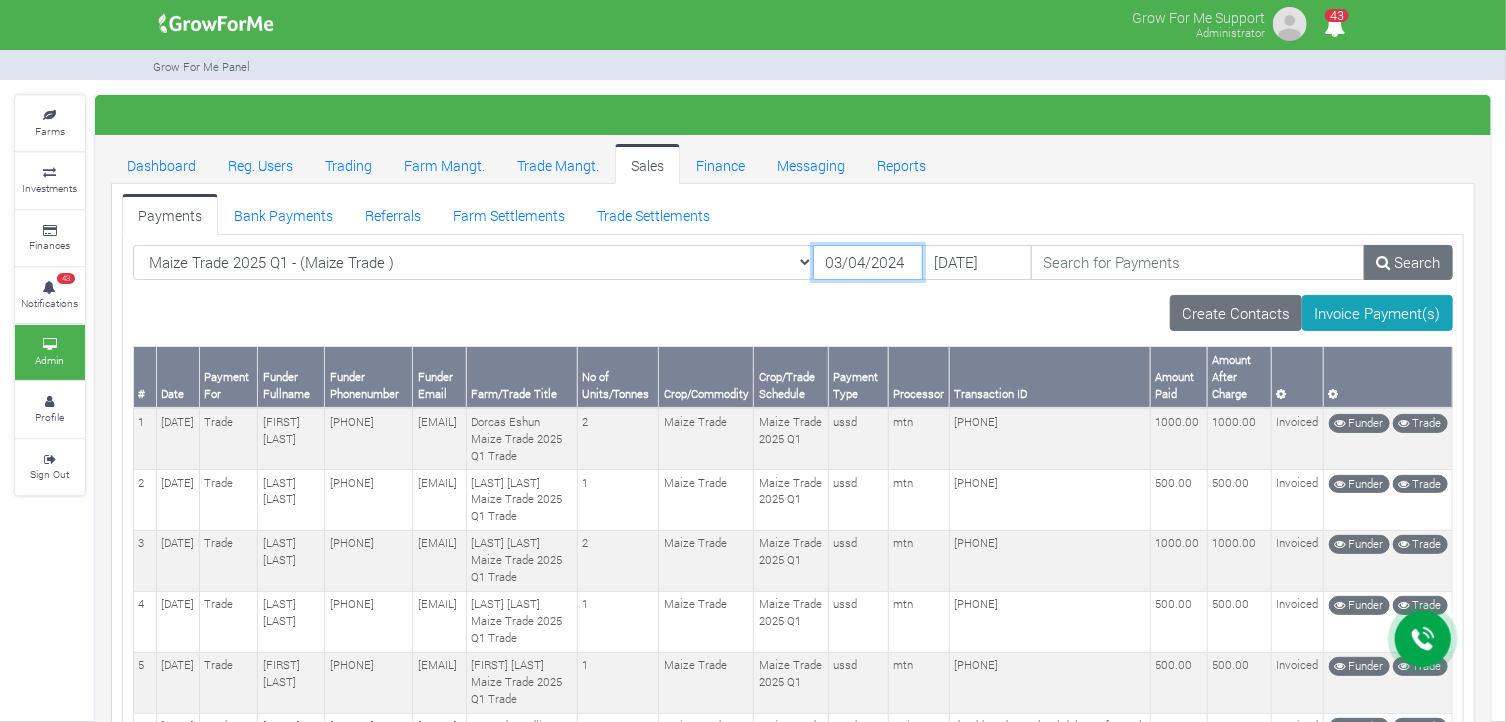 click on "03/04/2024" at bounding box center (868, 263) 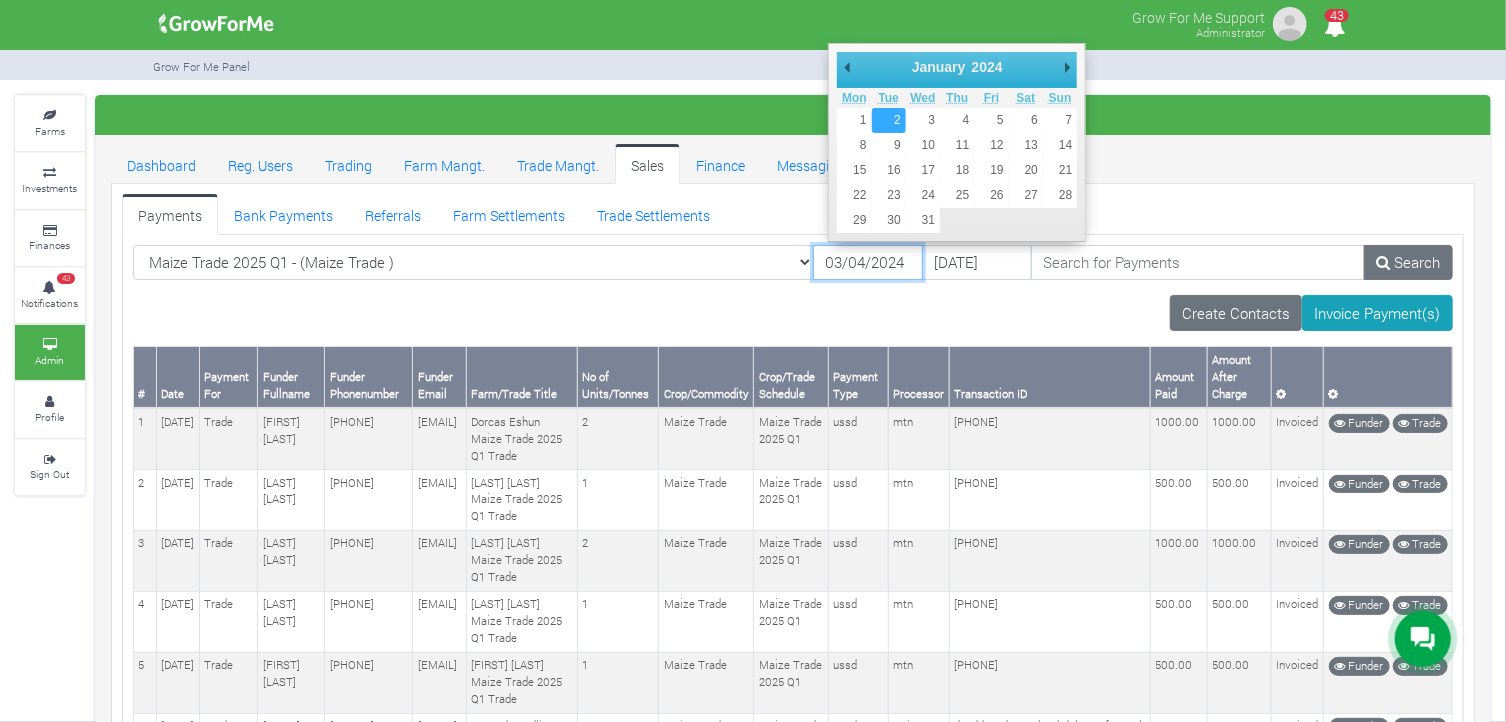 type on "[DATE]" 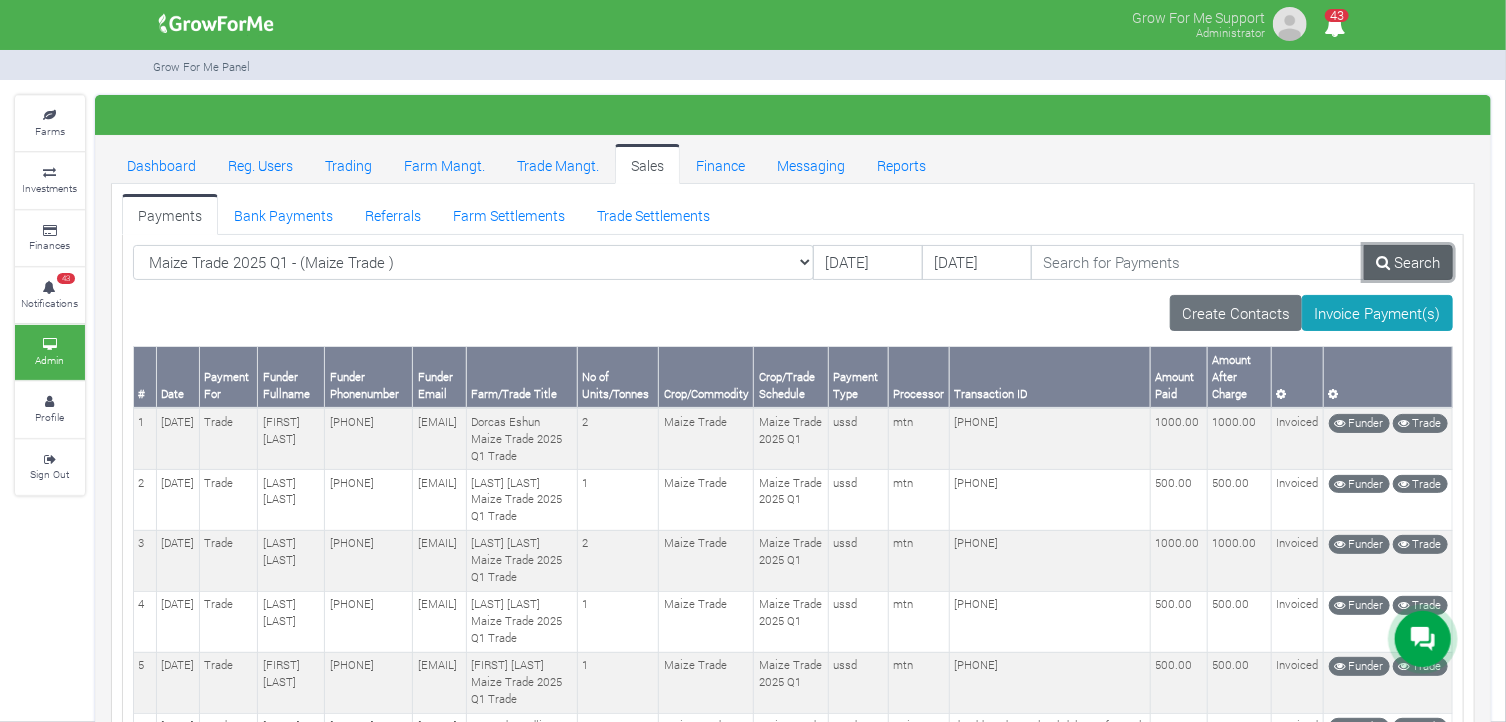 click on "Search" at bounding box center [1408, 263] 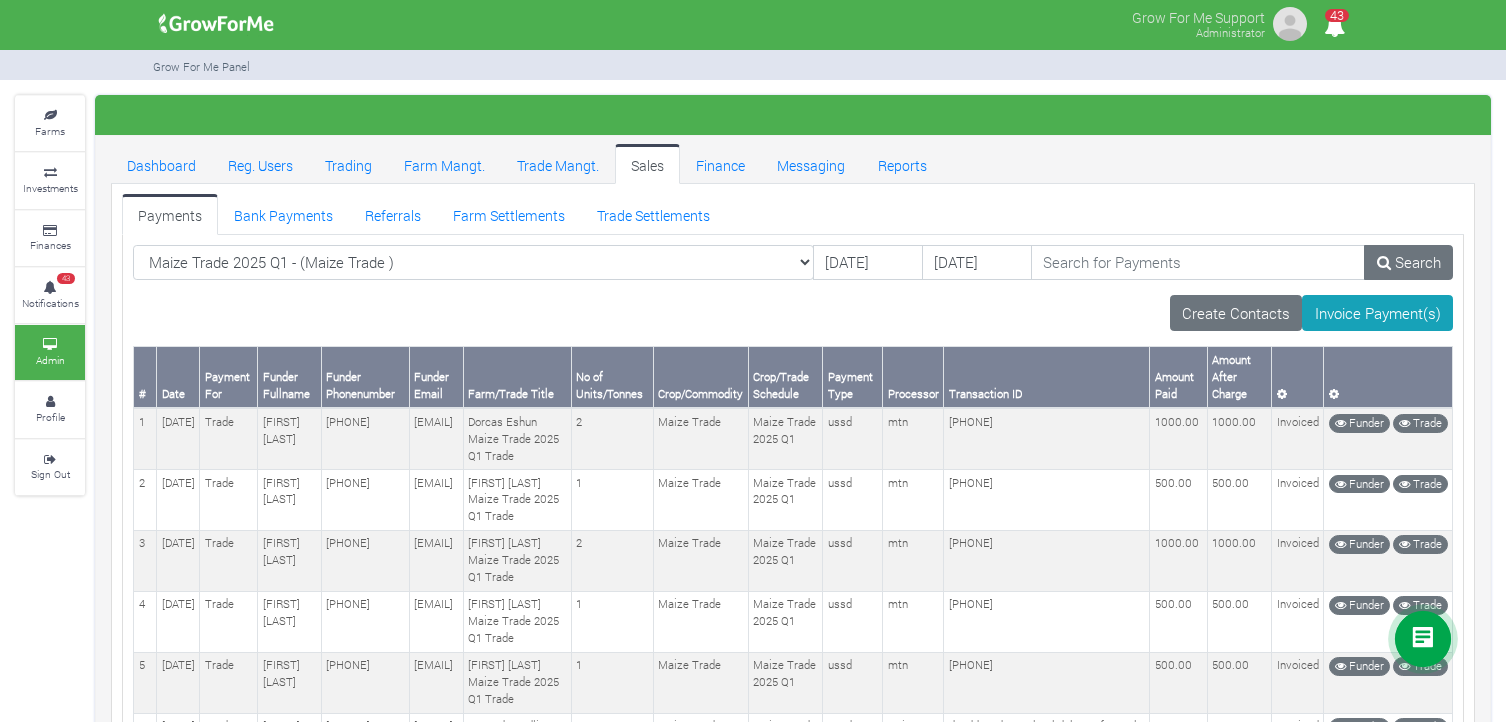 scroll, scrollTop: 2954, scrollLeft: 0, axis: vertical 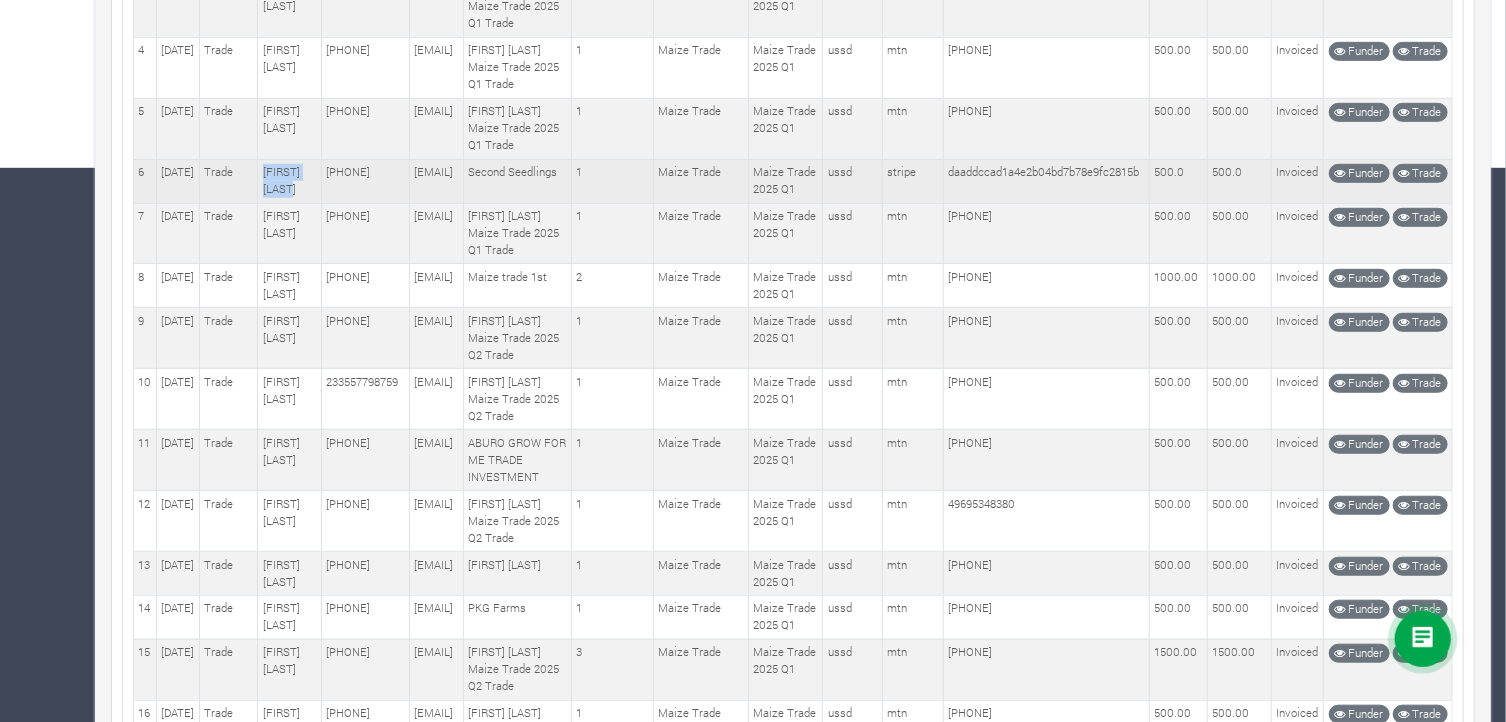 drag, startPoint x: 273, startPoint y: 339, endPoint x: 247, endPoint y: 317, distance: 34.058773 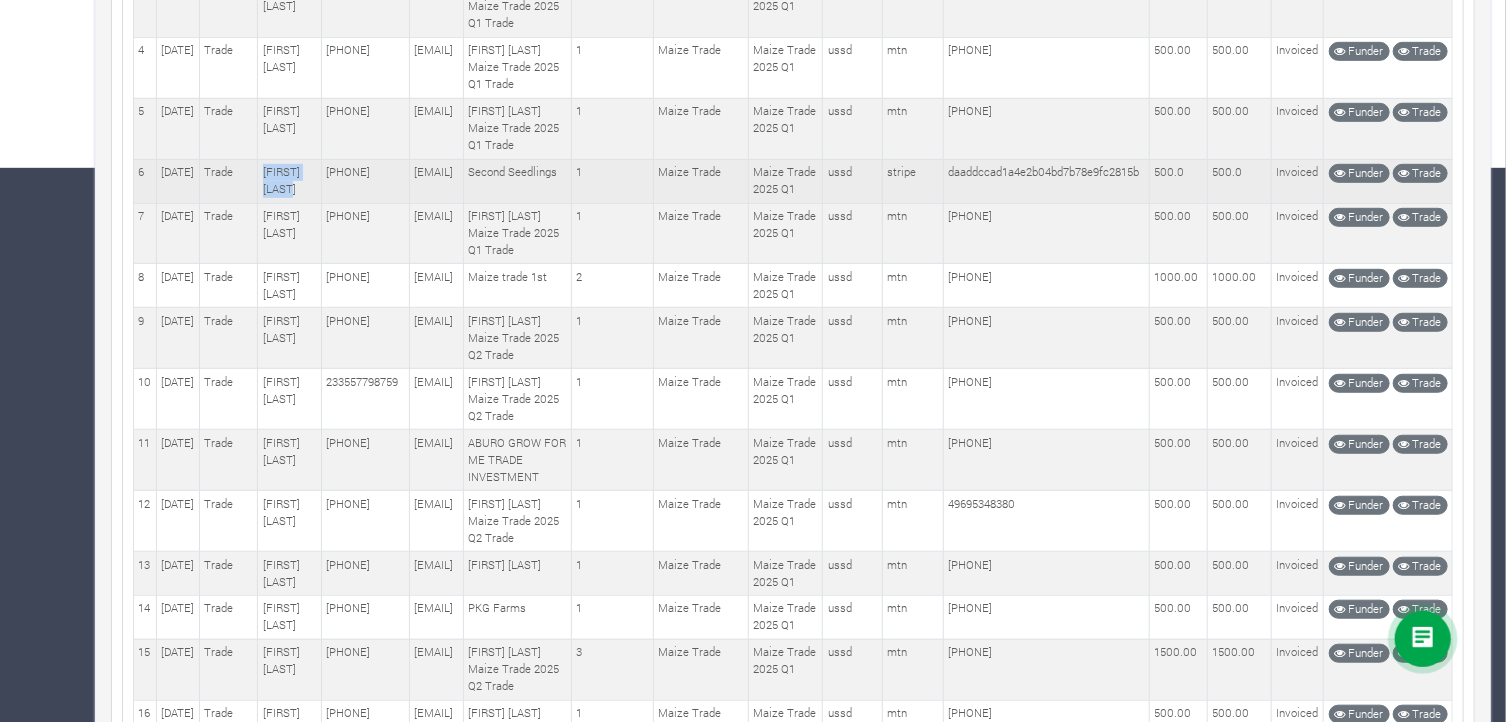 click on "[FIRST] [LAST]" at bounding box center (289, 181) 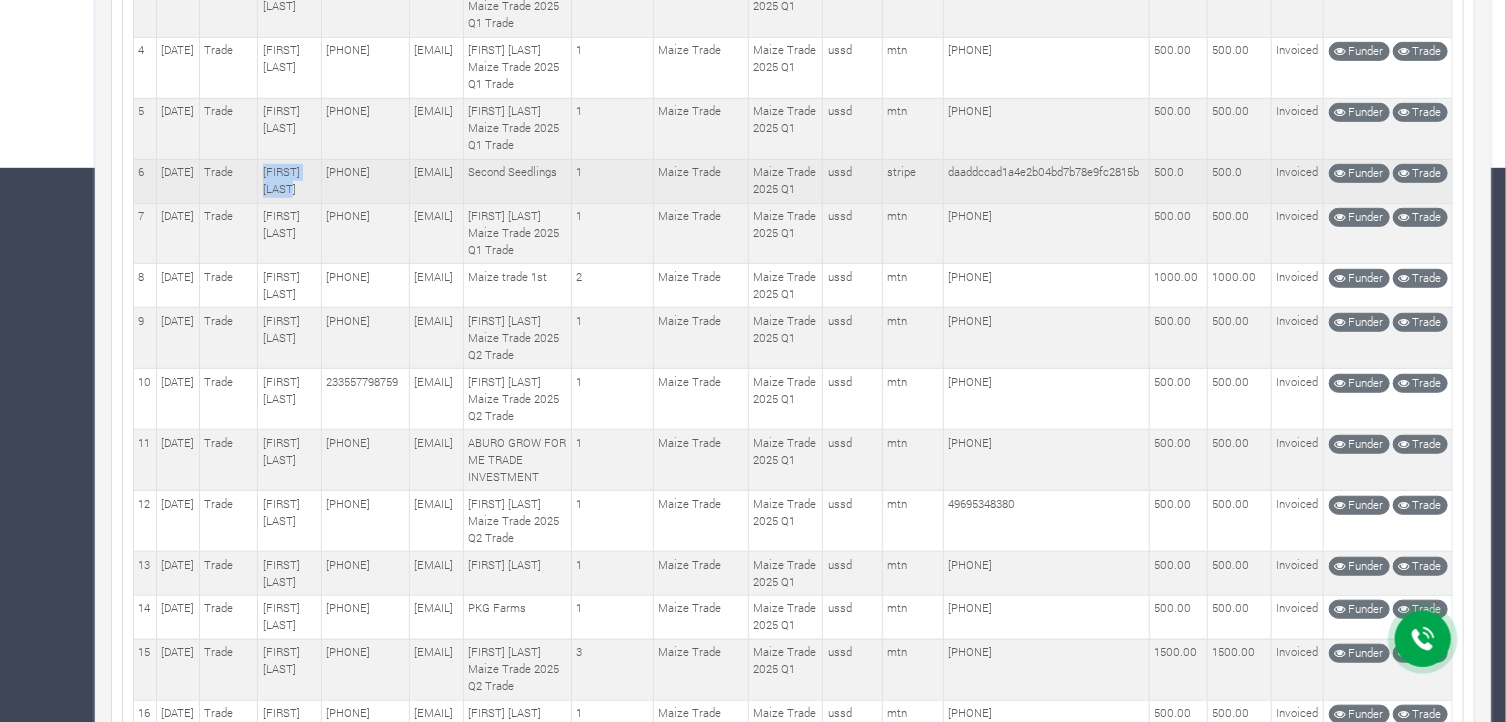 copy on "[FIRST] [LAST]" 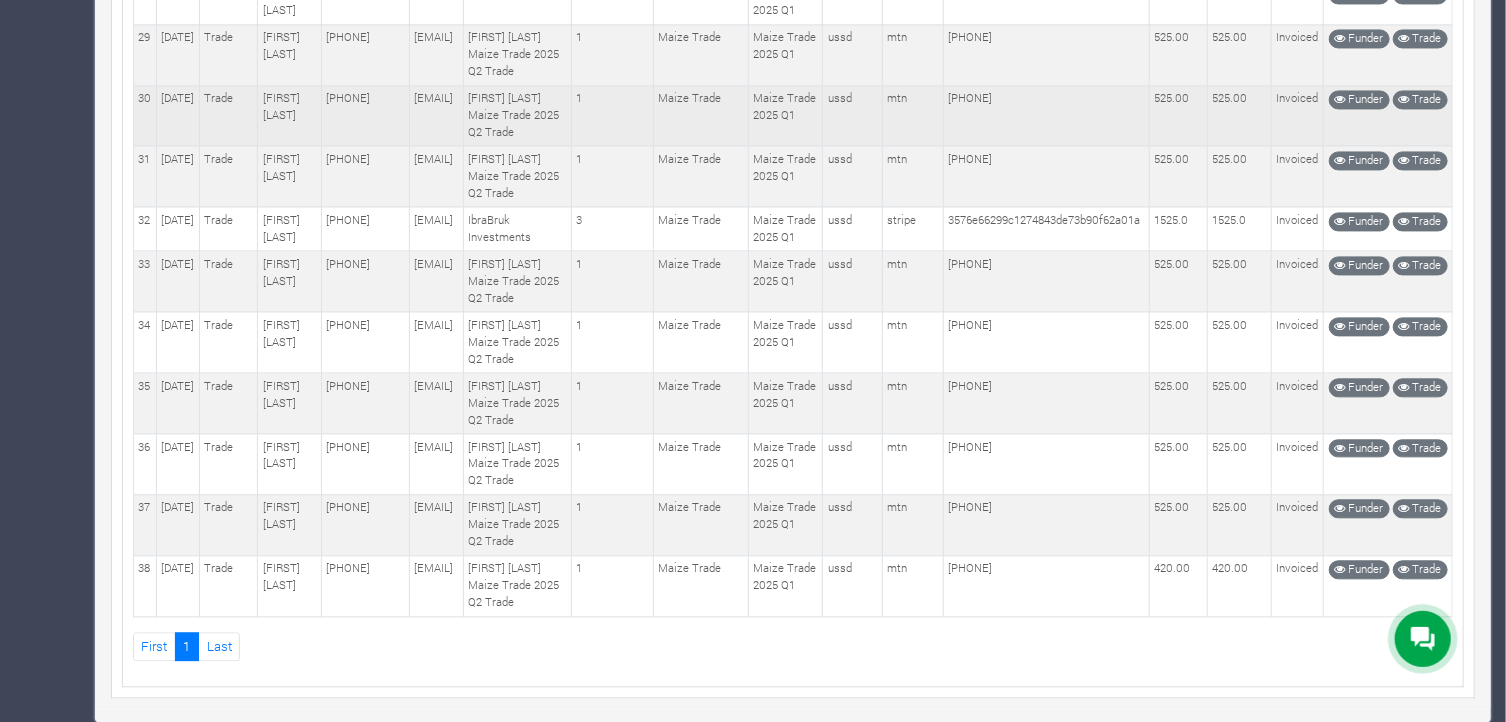 scroll, scrollTop: 2954, scrollLeft: 0, axis: vertical 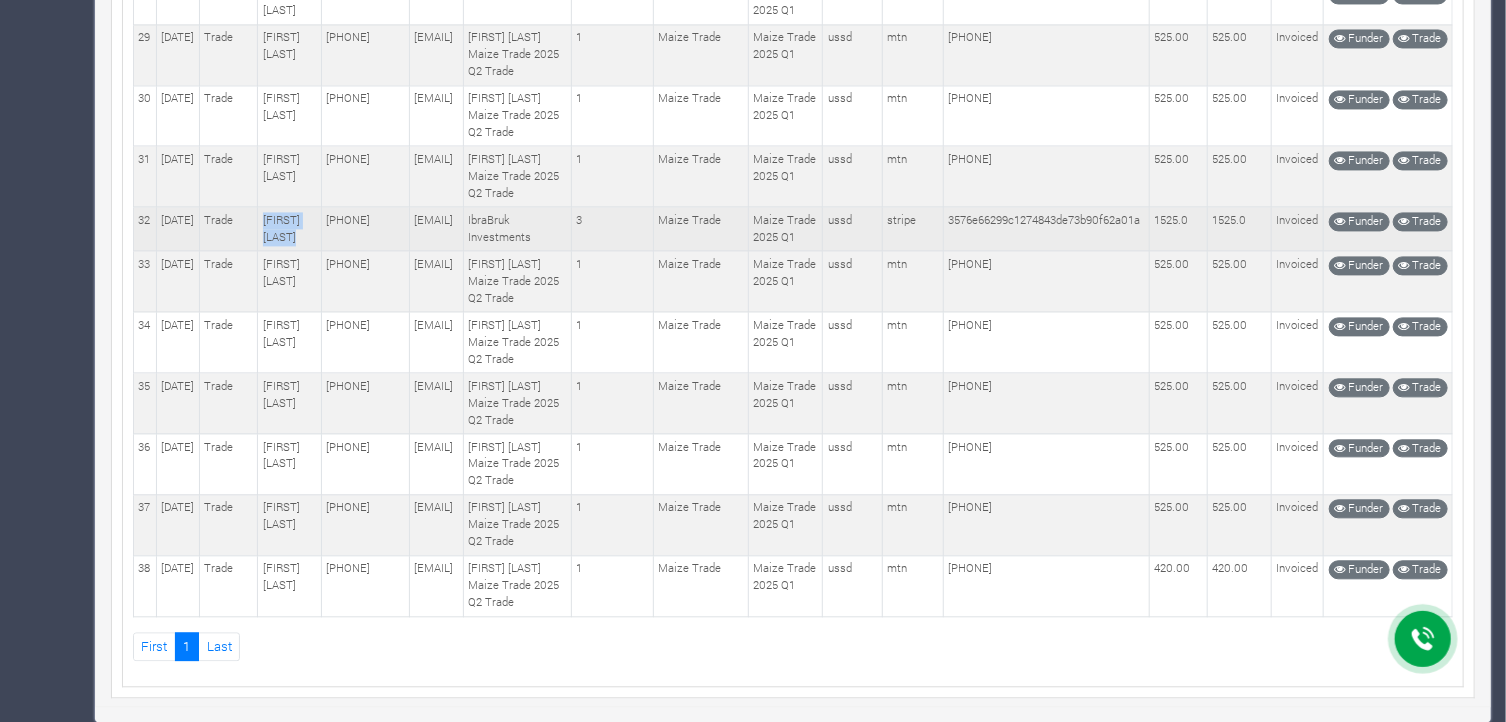 drag, startPoint x: 294, startPoint y: 106, endPoint x: 246, endPoint y: 93, distance: 49.729267 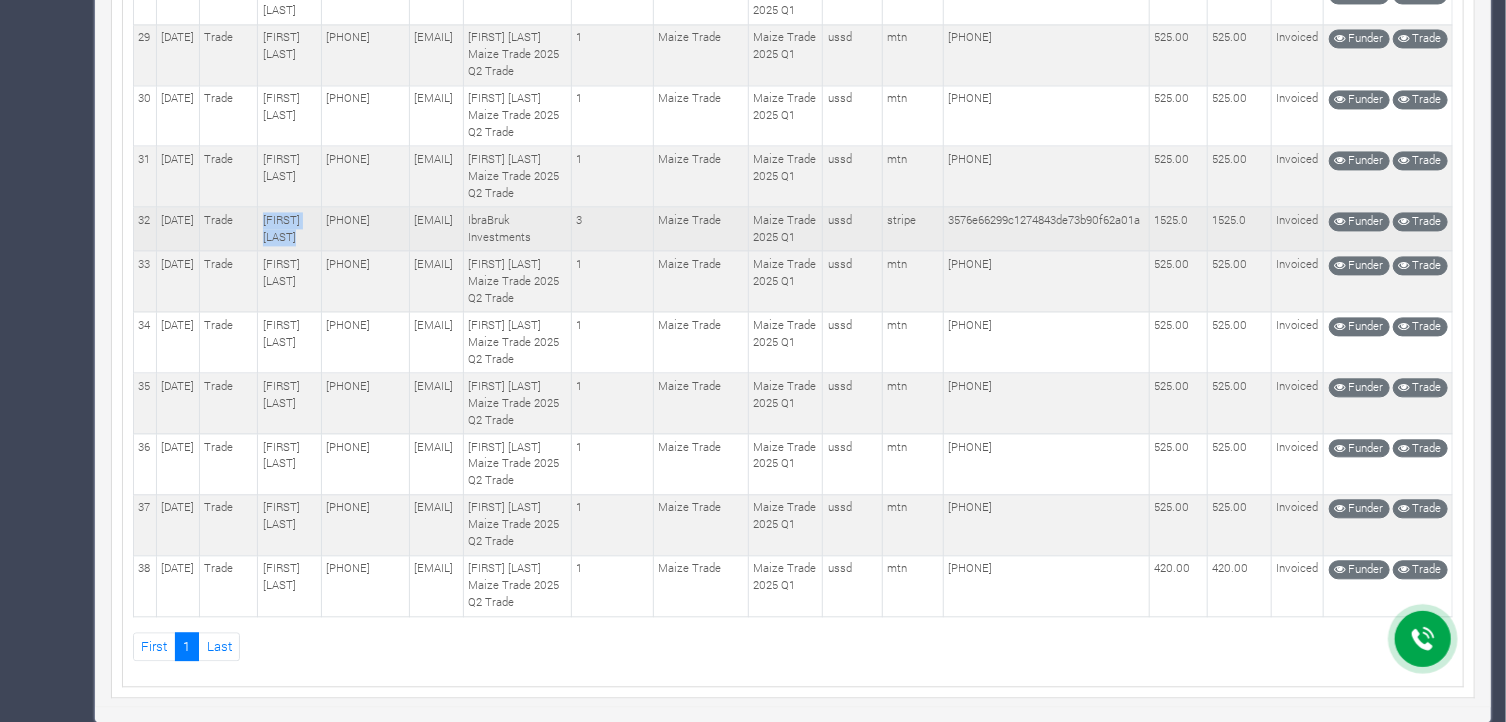 click on "[FIRST] [LAST]" at bounding box center [289, 229] 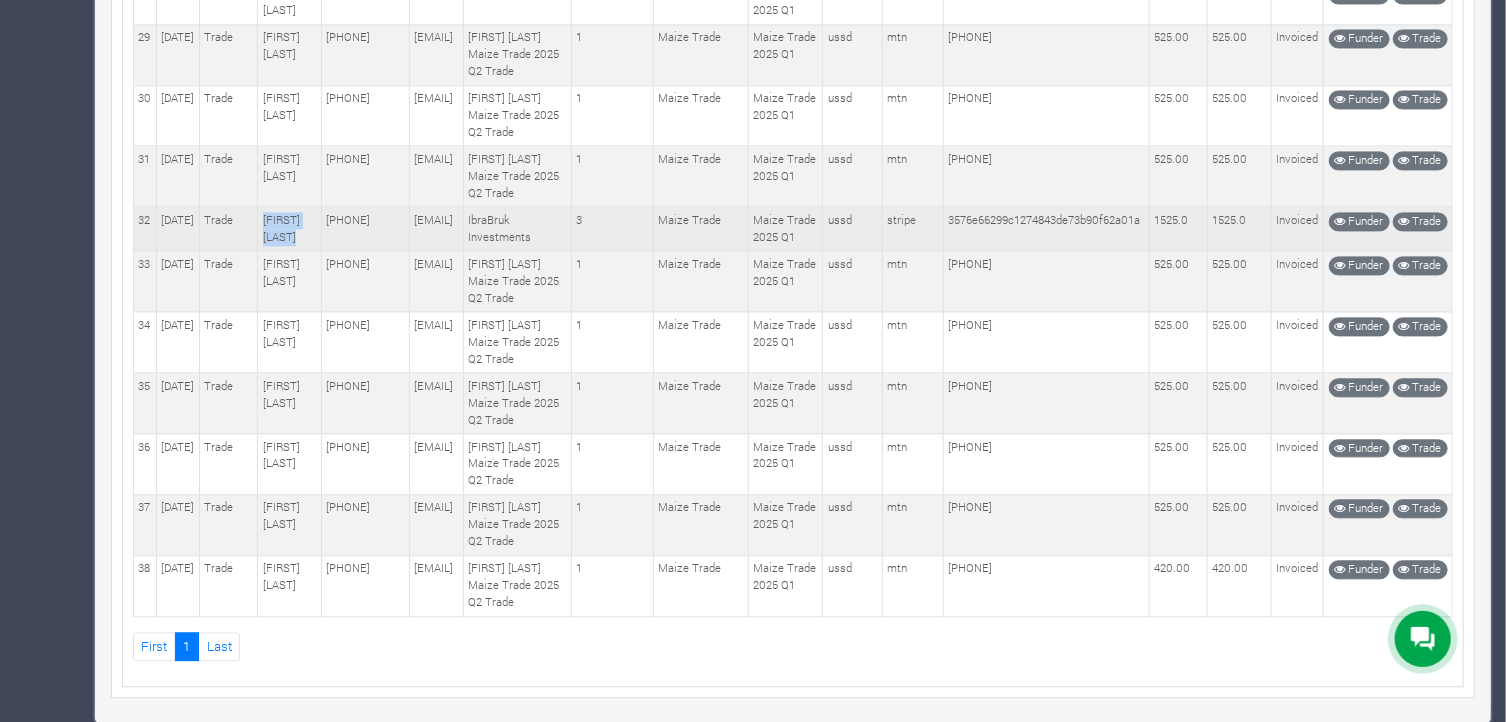 copy on "[FIRST] [LAST]" 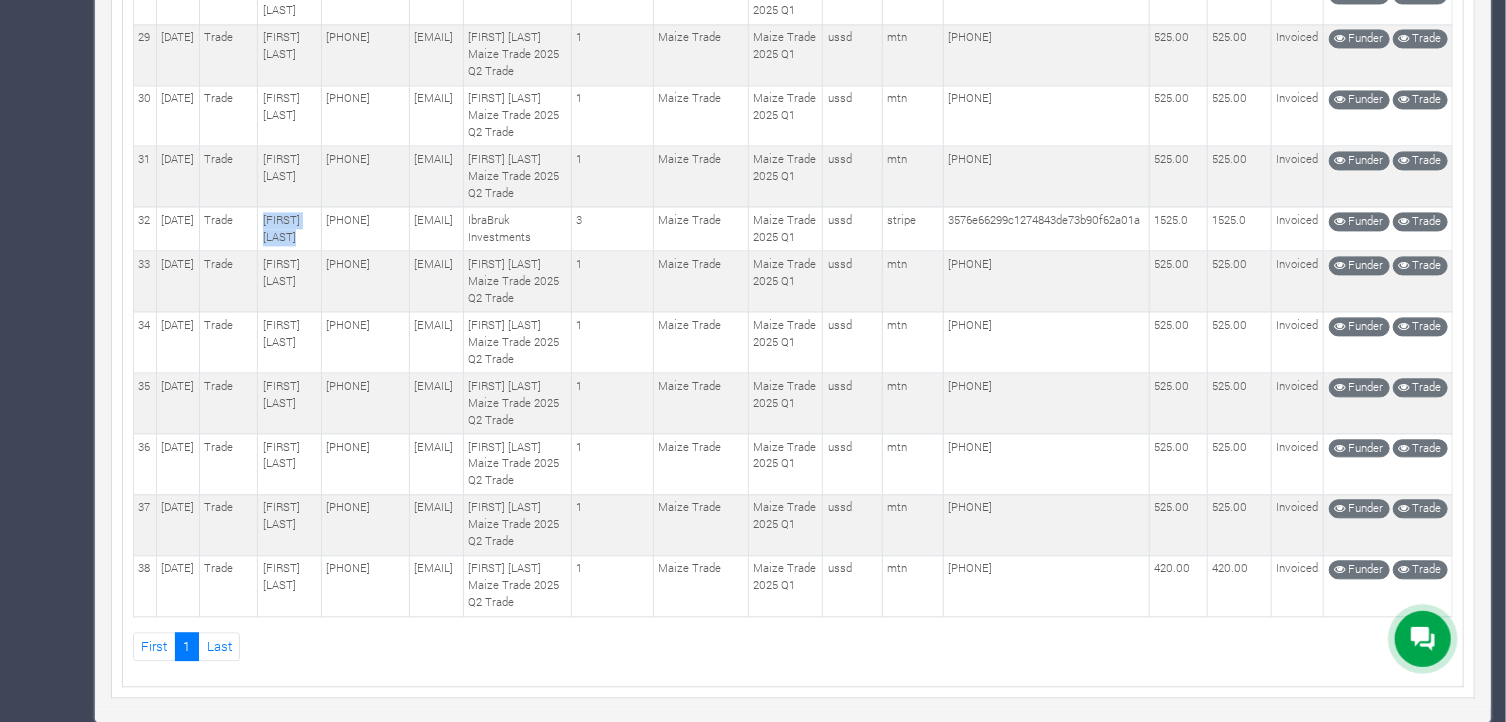 scroll, scrollTop: 2954, scrollLeft: 0, axis: vertical 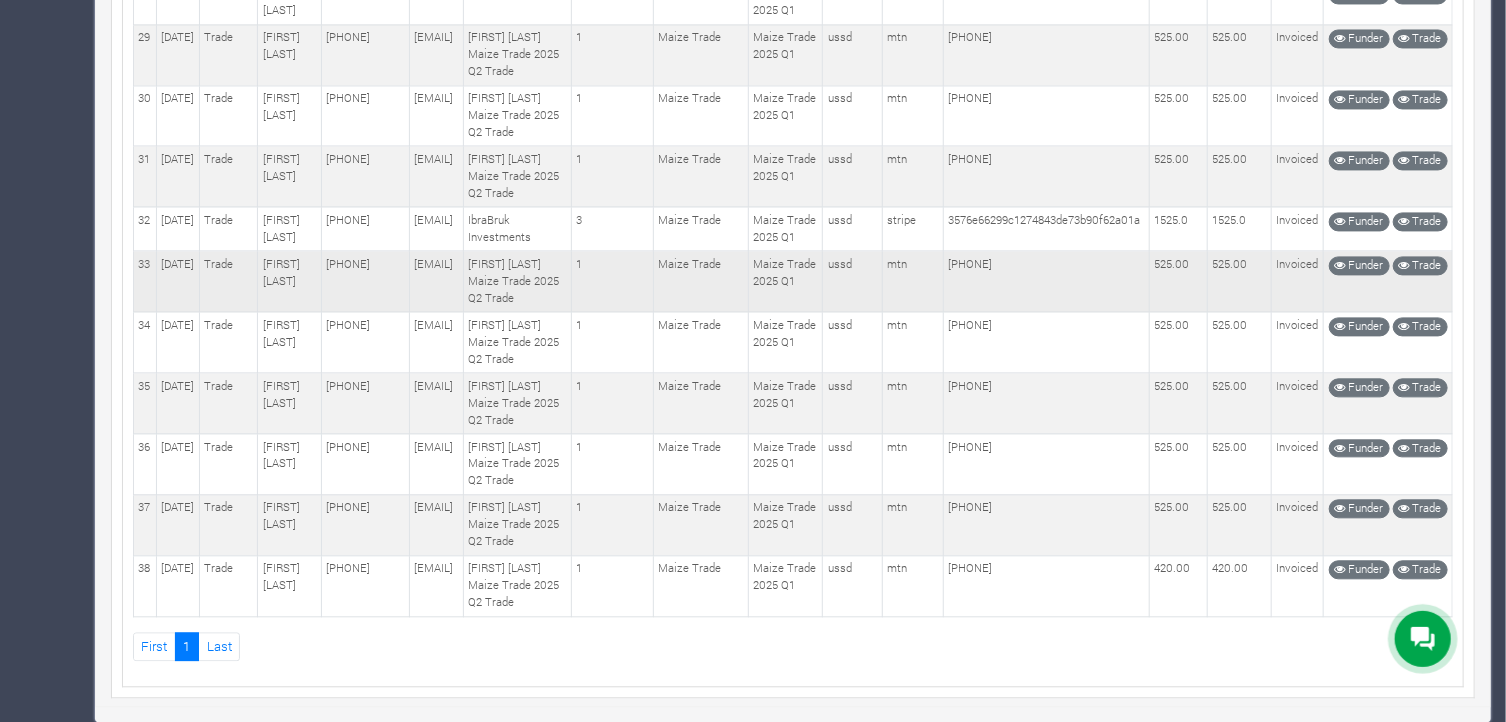 click on "[FIRST] [LAST]" at bounding box center (289, 281) 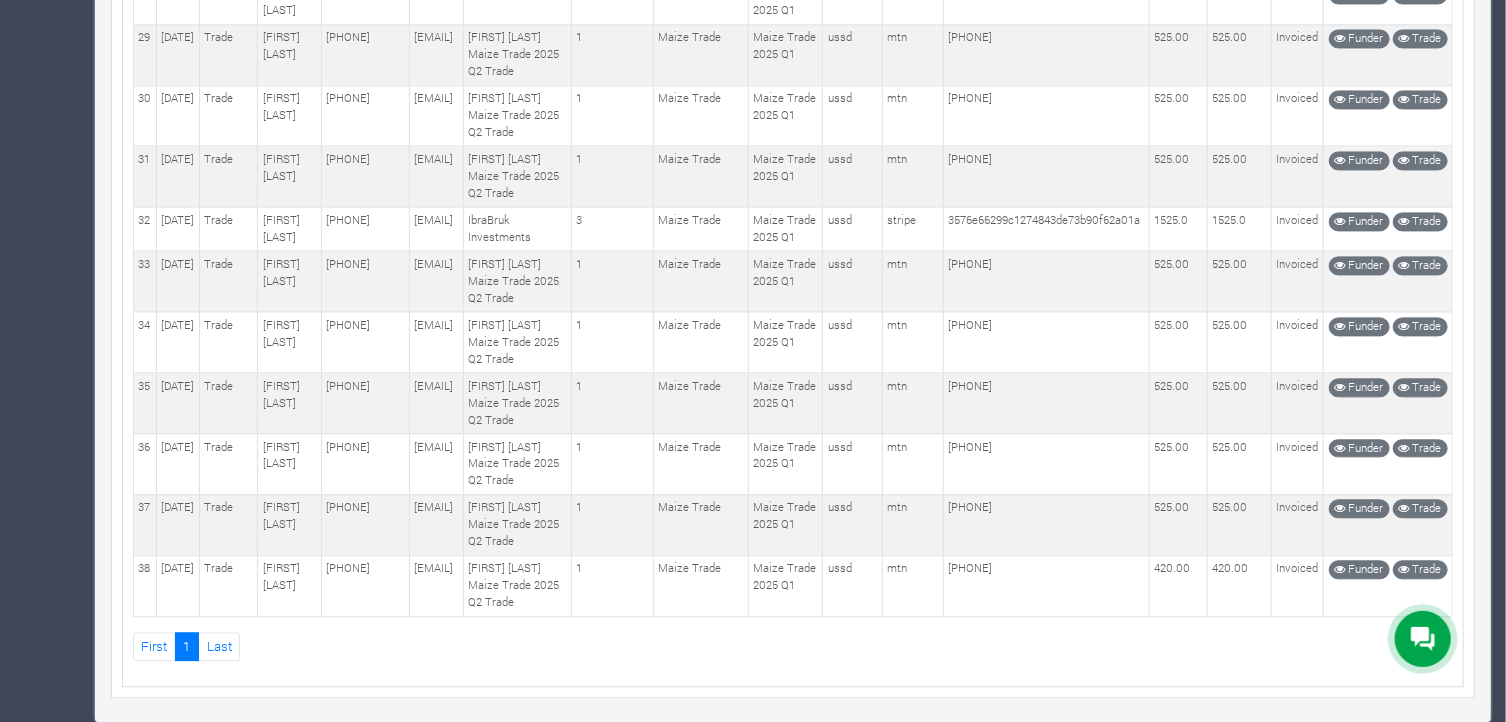 scroll, scrollTop: 2954, scrollLeft: 0, axis: vertical 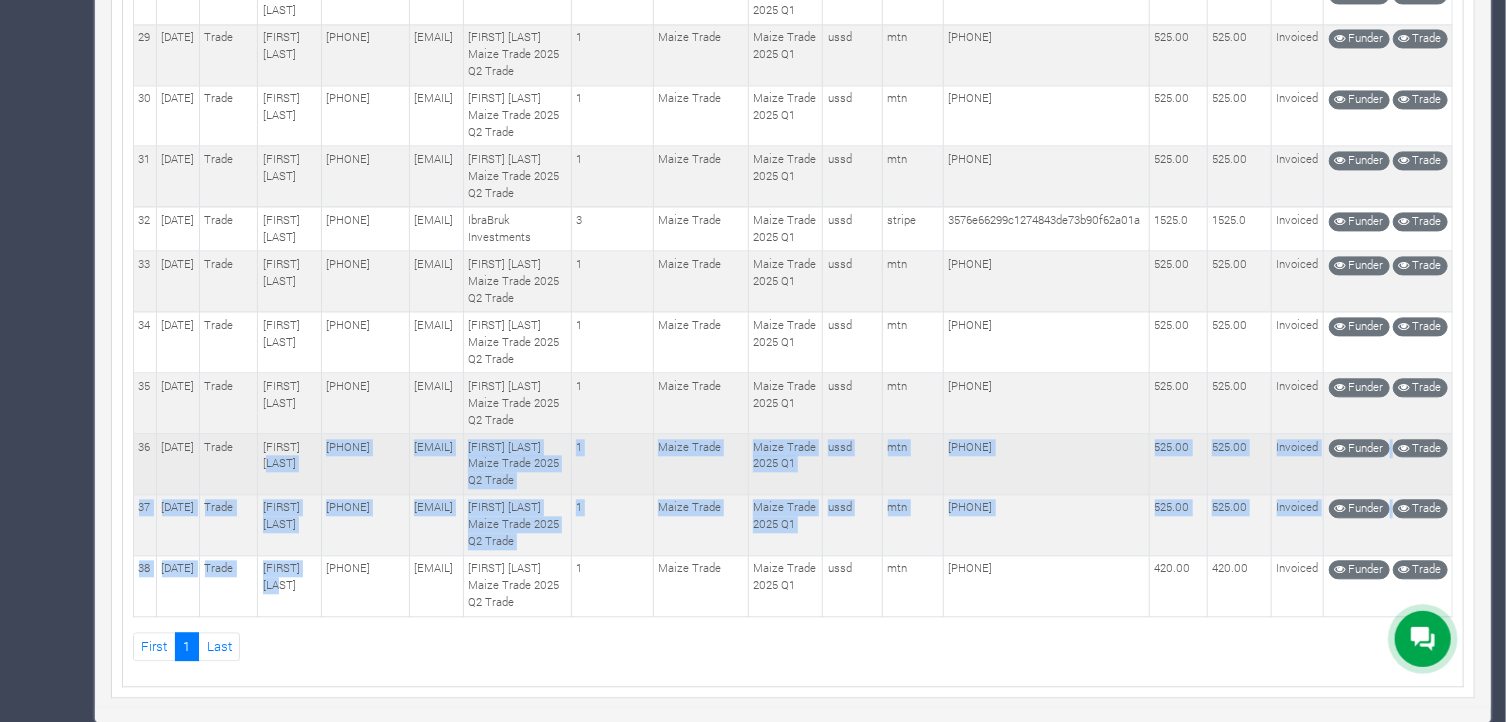 drag, startPoint x: 316, startPoint y: 547, endPoint x: 265, endPoint y: 431, distance: 126.71622 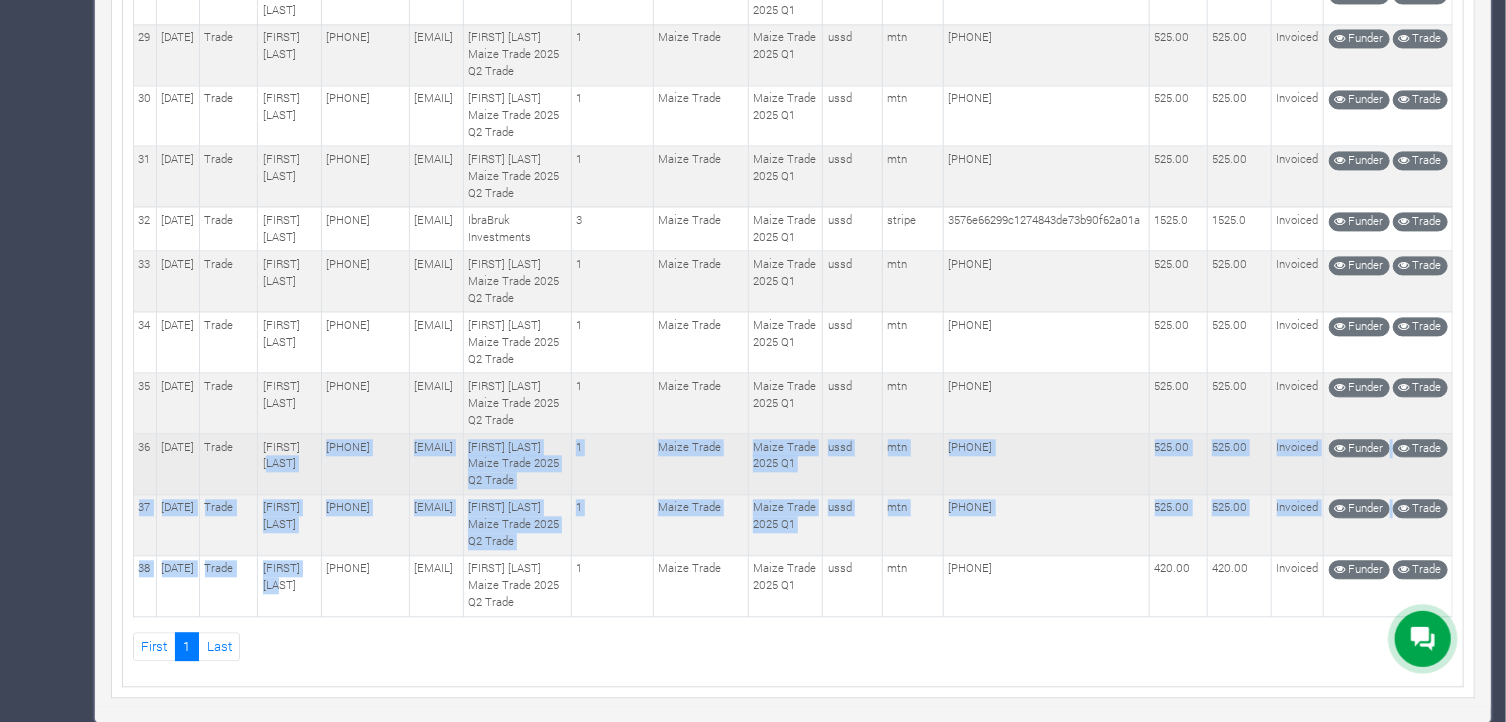 click on "1
[DATE]
Trade
[FIRST] [LAST]
[PHONE]
[EMAIL]
[FIRST] [LAST] Maize Trade 2025 Q1 Trade Maize Trade Maize Trade 2025 Q1 ussd mtn [PHONE] 1000.00 2" at bounding box center (793, -491) 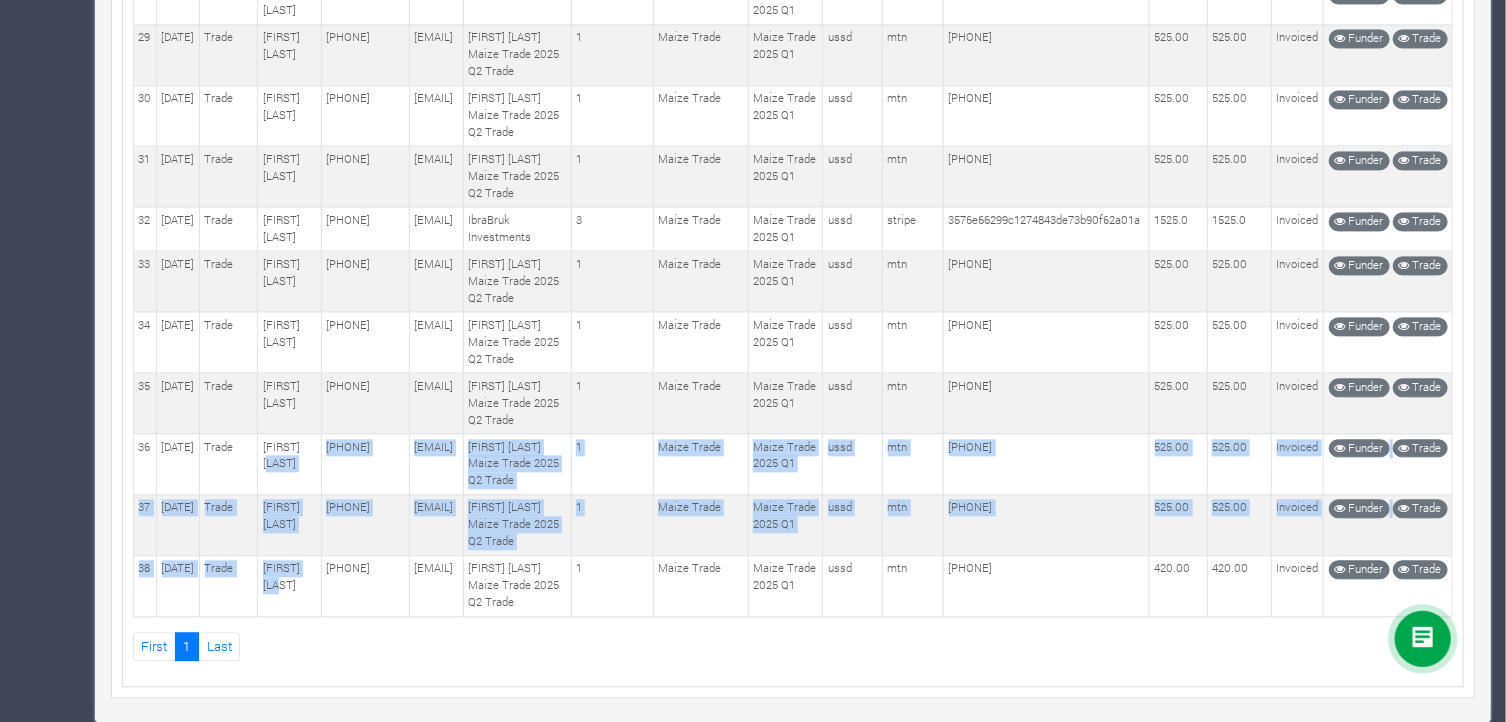 scroll, scrollTop: 2900, scrollLeft: 0, axis: vertical 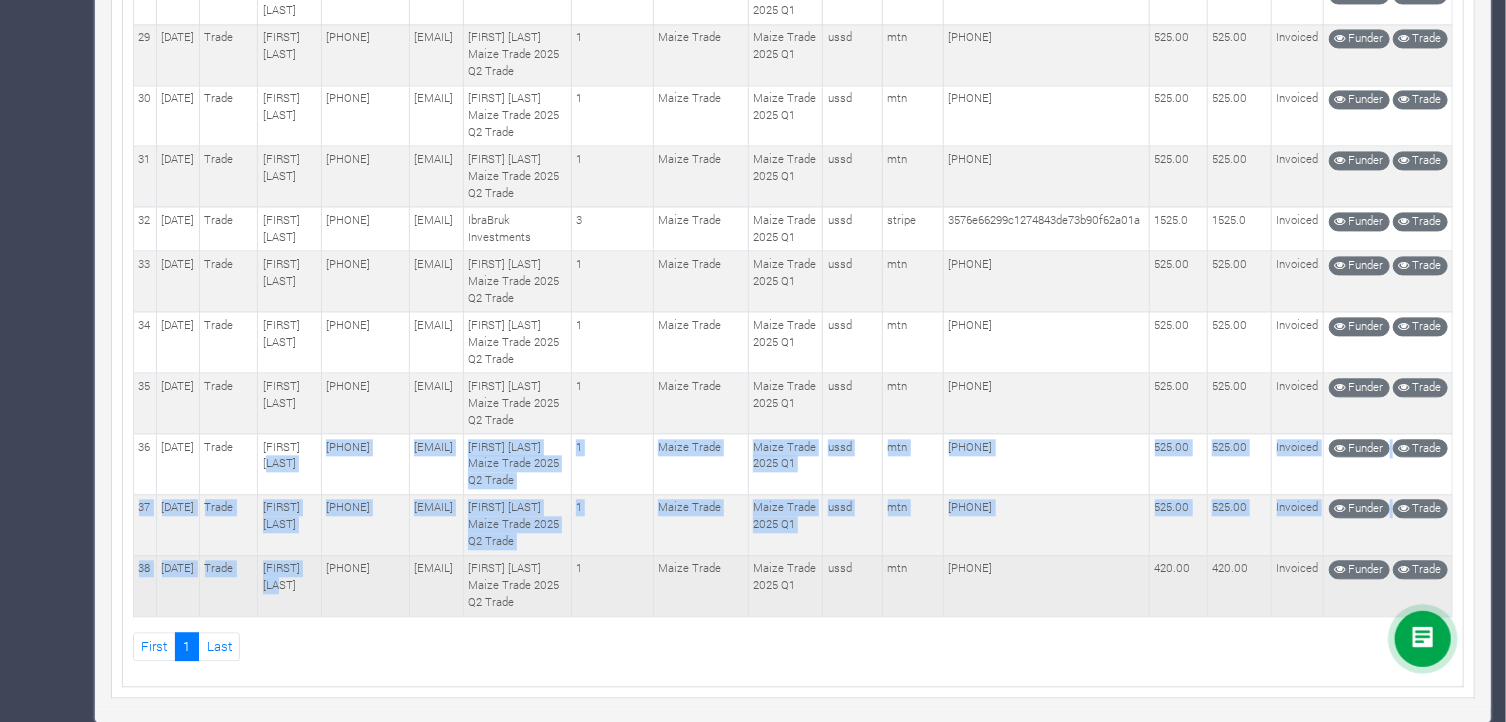 click on "[FIRST] [LAST]" at bounding box center (289, 585) 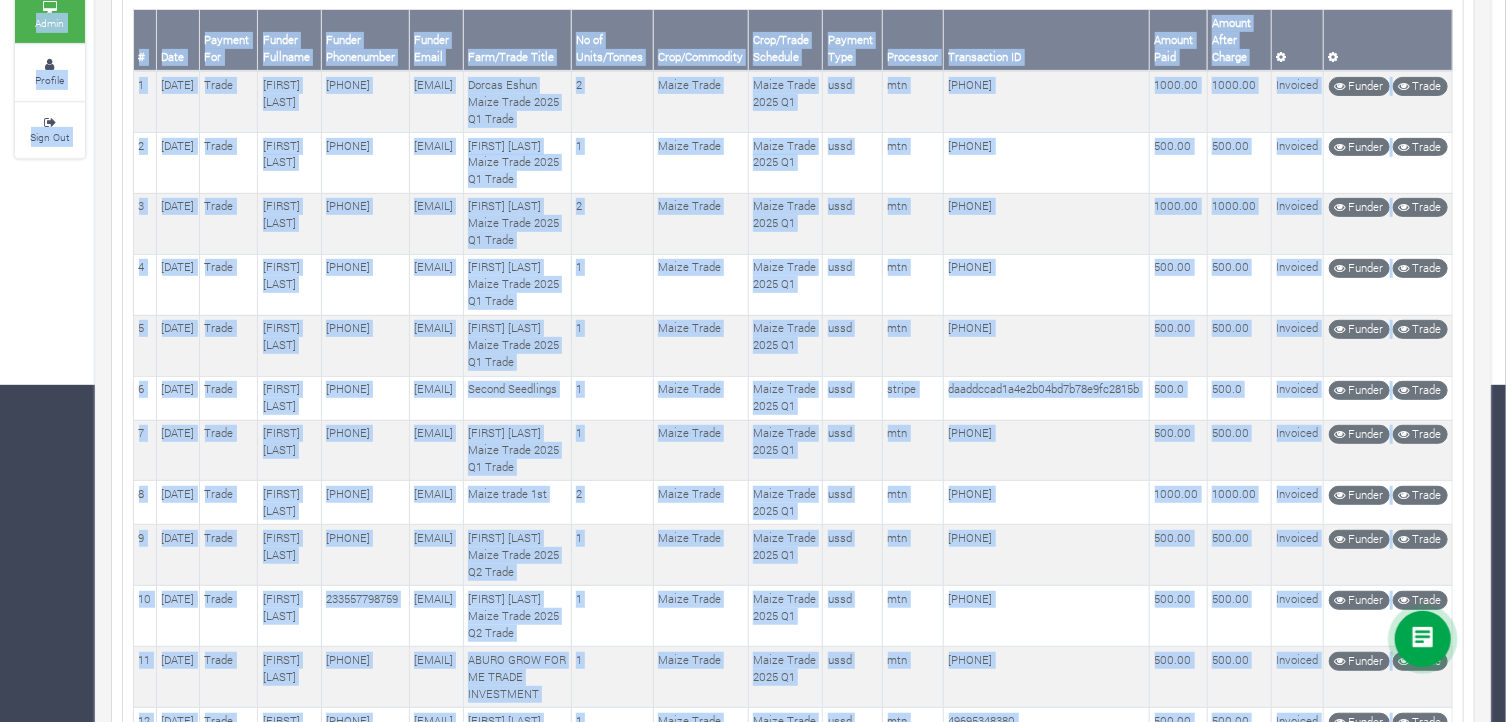 scroll, scrollTop: 0, scrollLeft: 0, axis: both 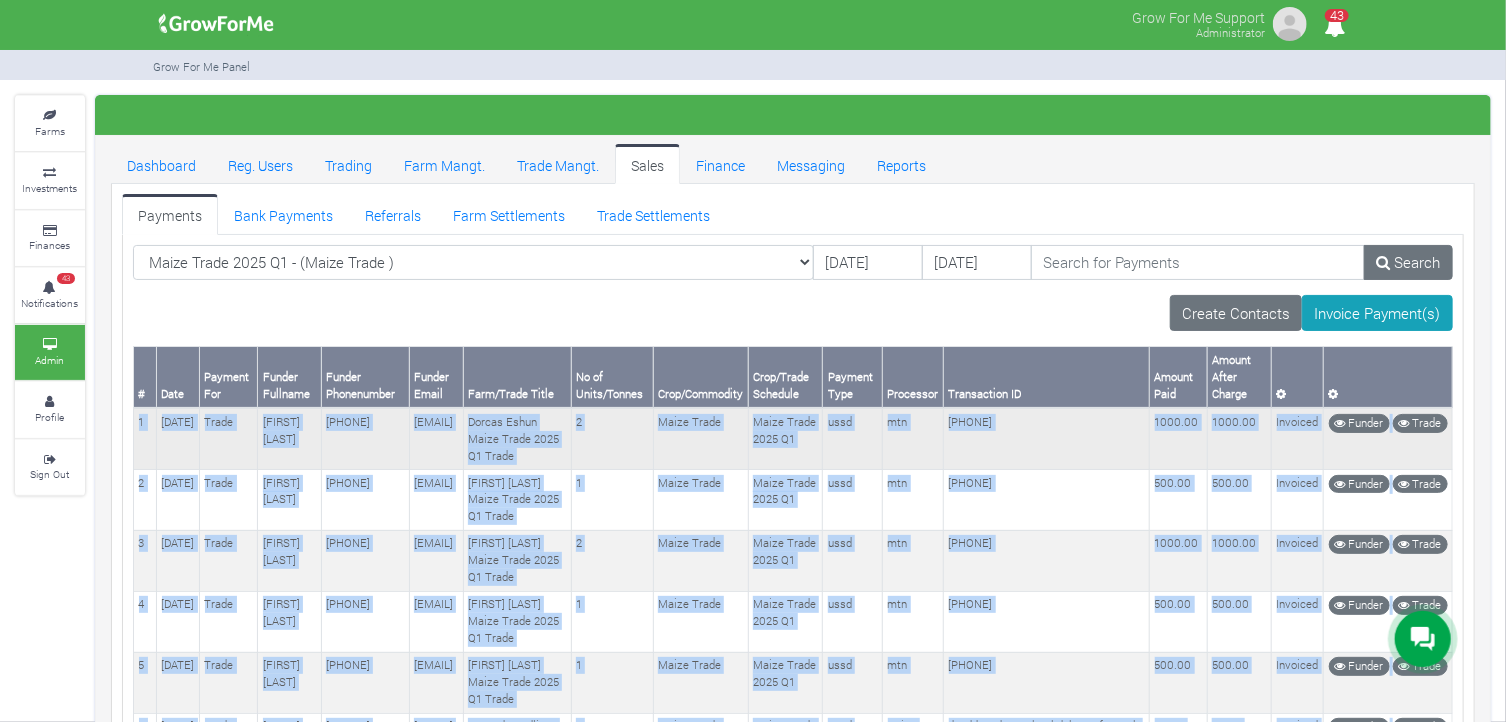 drag, startPoint x: 315, startPoint y: 597, endPoint x: 132, endPoint y: 422, distance: 253.20743 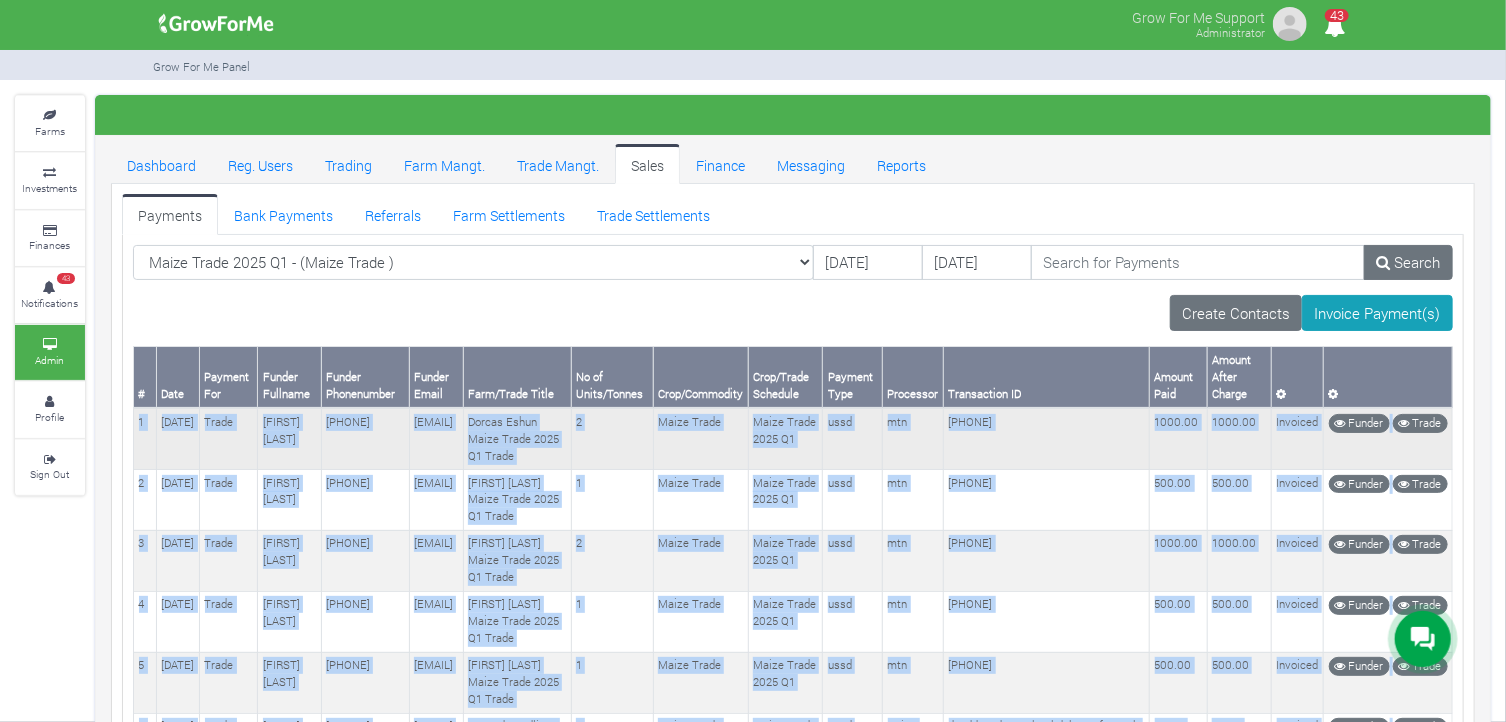 click on "1
[DATE]
Trade
[FIRST] [LAST]
[PHONE]
[EMAIL]
[FIRST] [LAST] Maize Trade 2025 Q1 Trade Maize Trade Maize Trade 2025 Q1 ussd mtn [PHONE] 1000.00 2" at bounding box center (793, 1514) 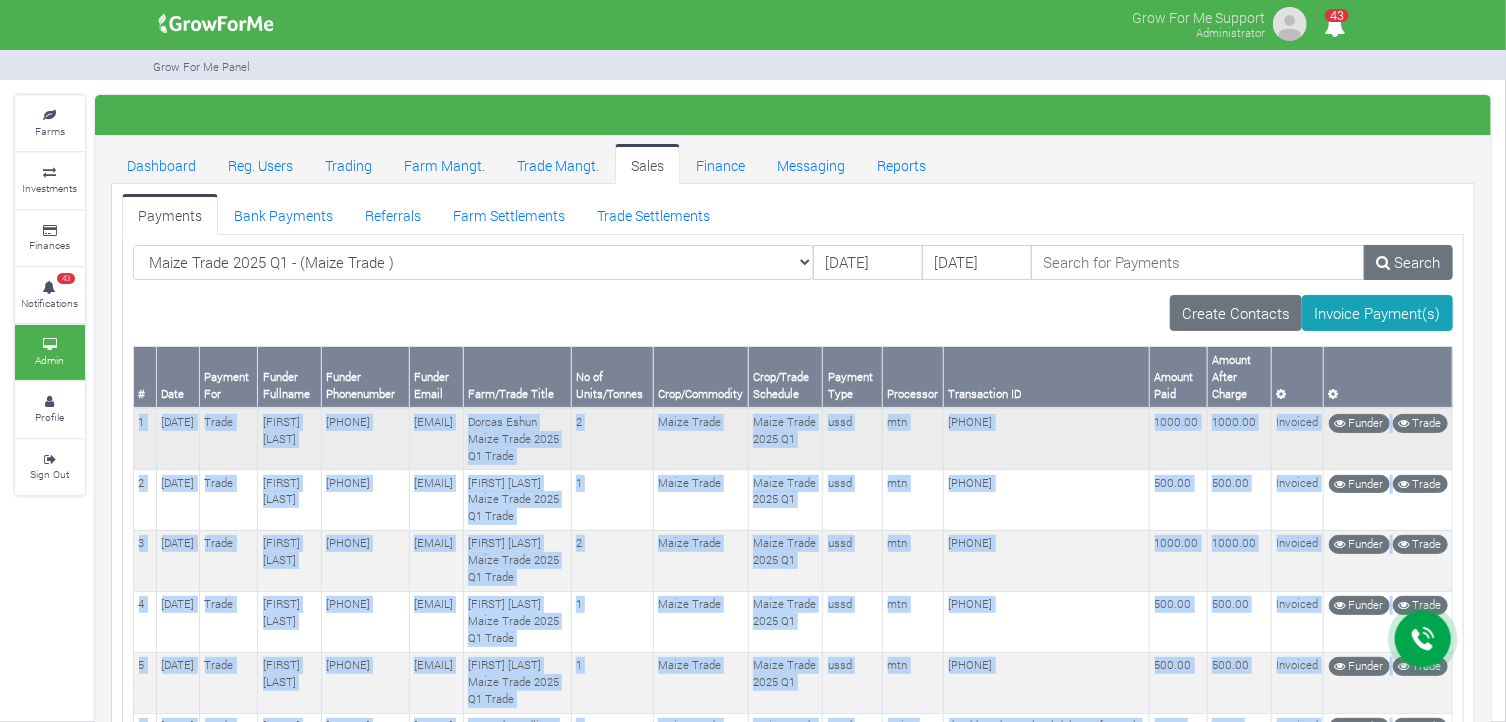copy on "1
[DATE]
Trade
[FIRST] [LAST]
[PHONE]
[EMAIL]
[FIRST] [LAST] Maize Trade 2025 Q1 Trade
2
Maize Trade
Maize Trade 2025 Q1
ussd
..." 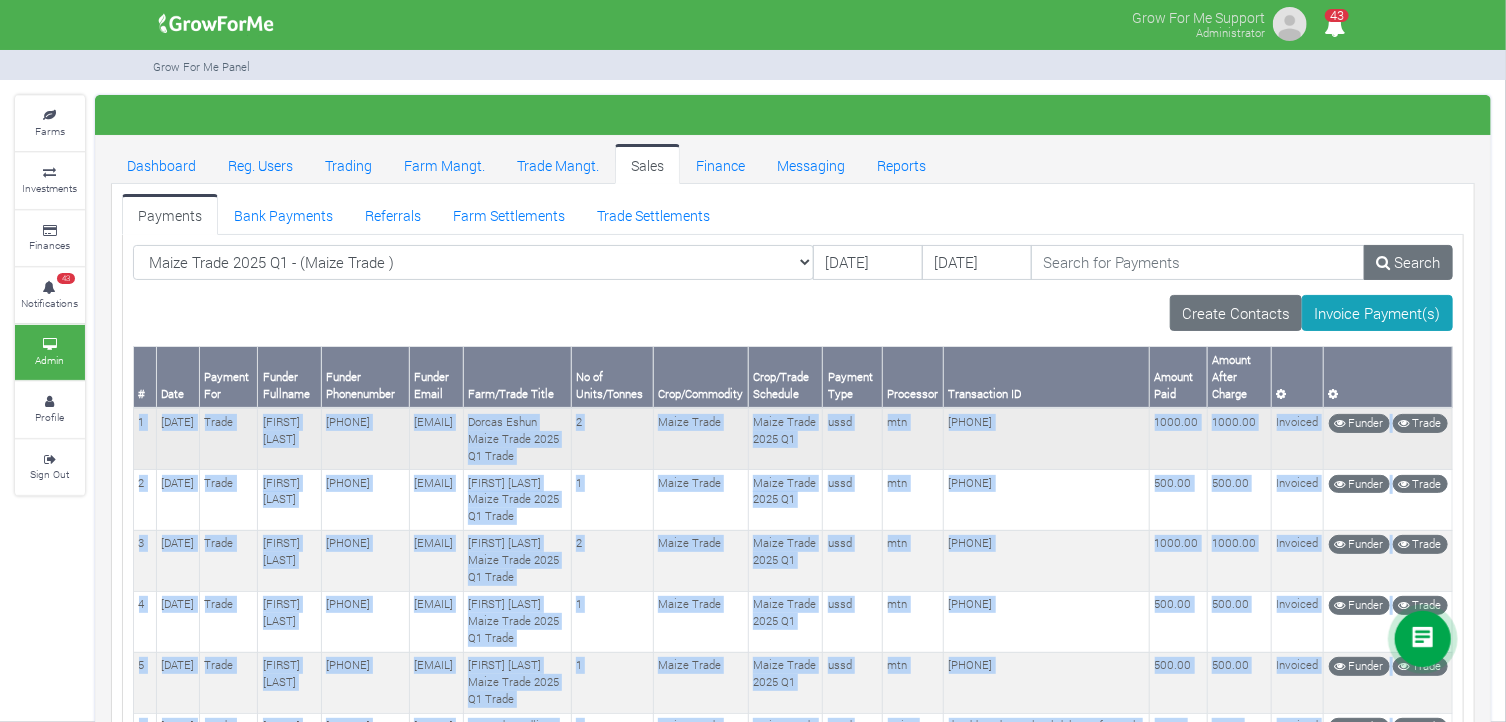 click on "[EMAIL]" at bounding box center [436, 438] 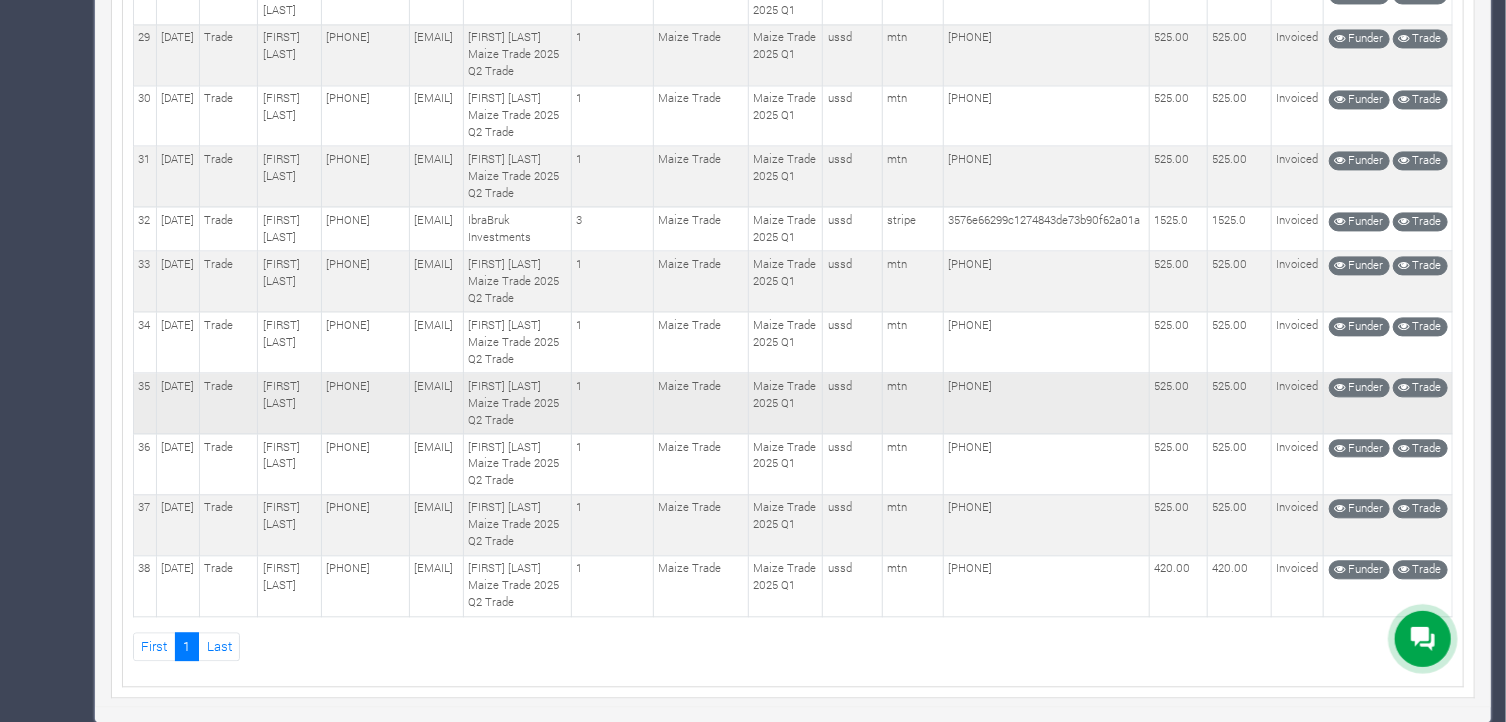 scroll, scrollTop: 2700, scrollLeft: 0, axis: vertical 